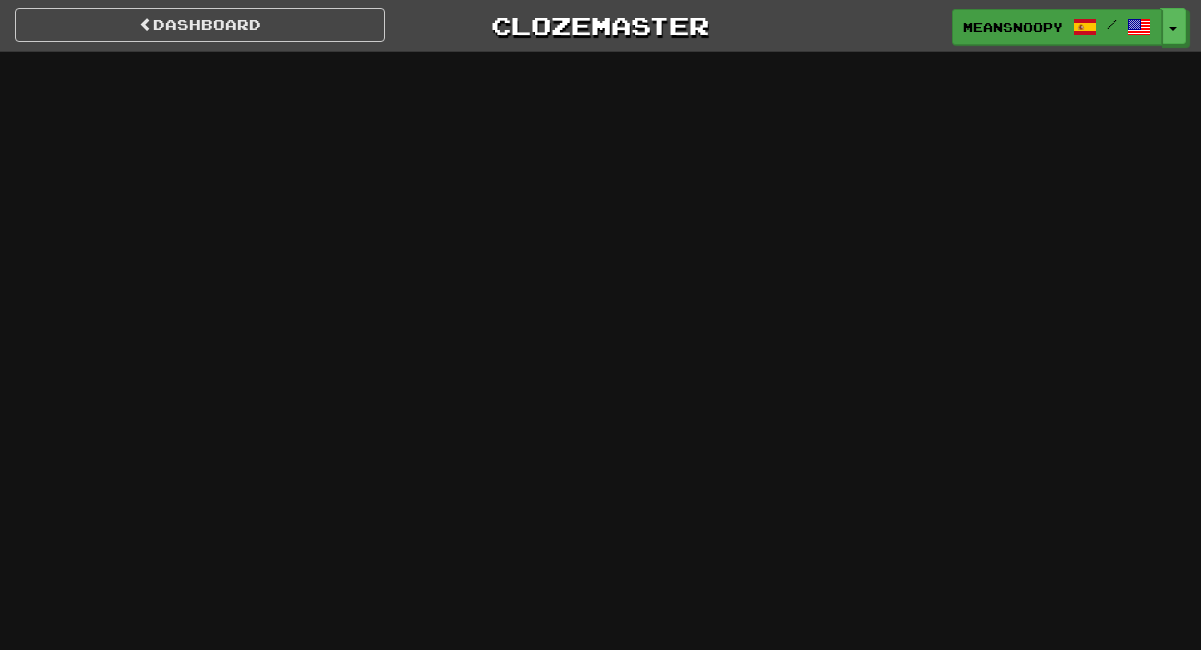scroll, scrollTop: 0, scrollLeft: 0, axis: both 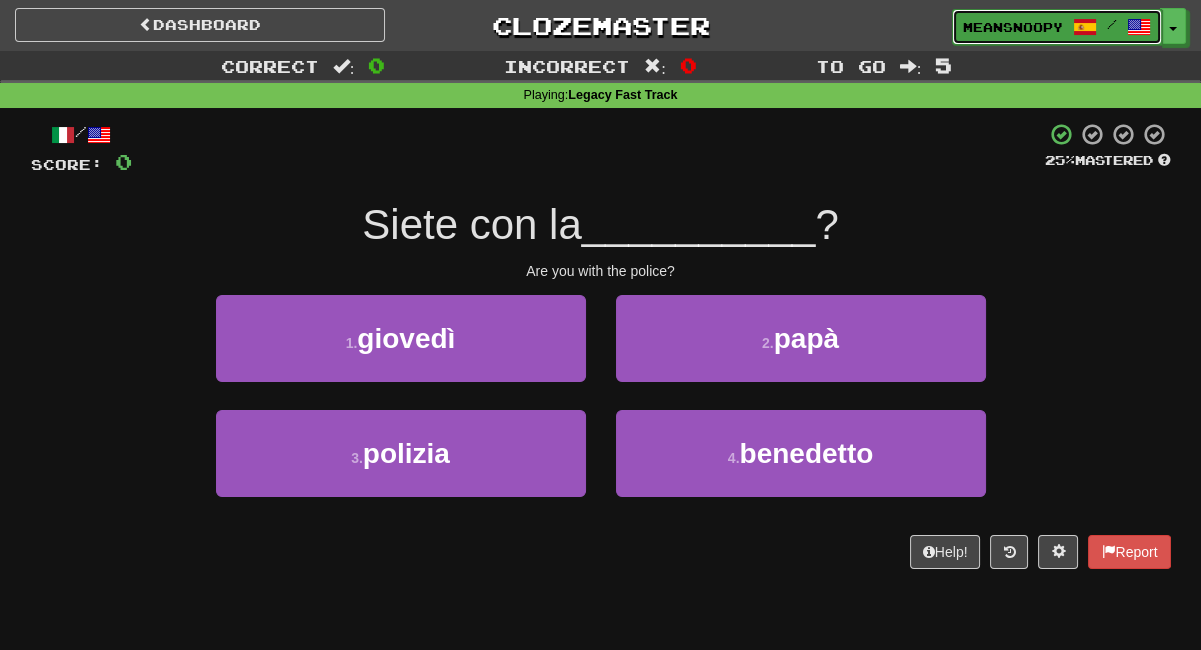 click on "[USERNAME]" at bounding box center (1013, 27) 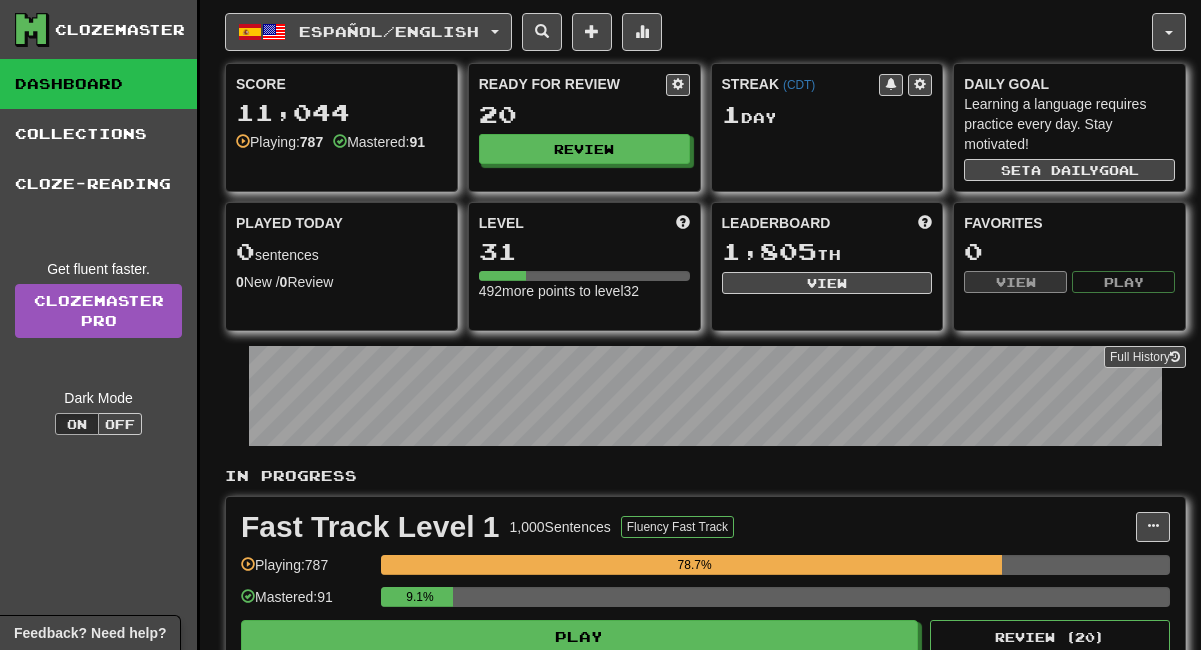 scroll, scrollTop: 0, scrollLeft: 0, axis: both 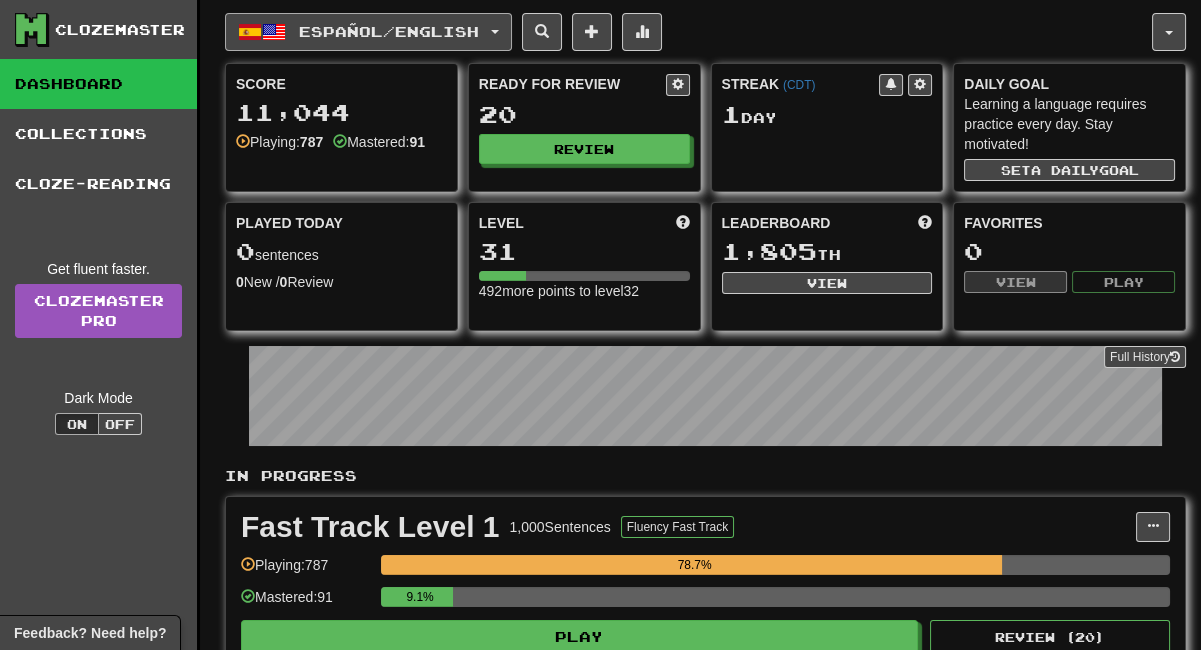 click on "Español  /  English" at bounding box center (368, 32) 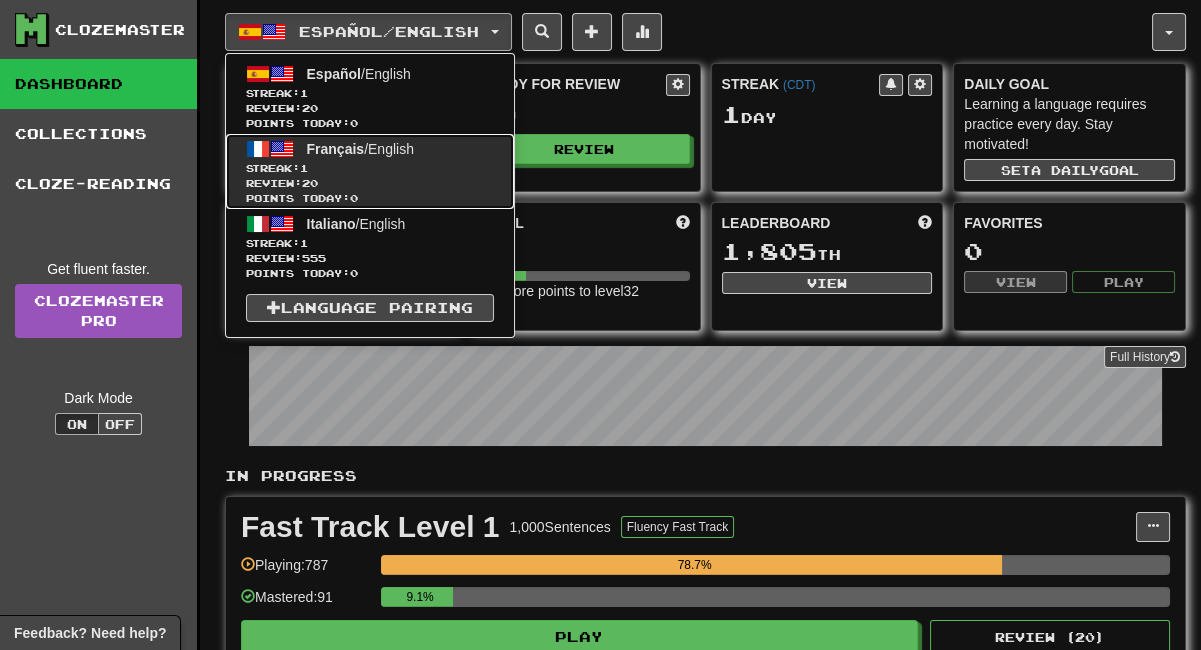 click on "Français  /  English" at bounding box center (360, 149) 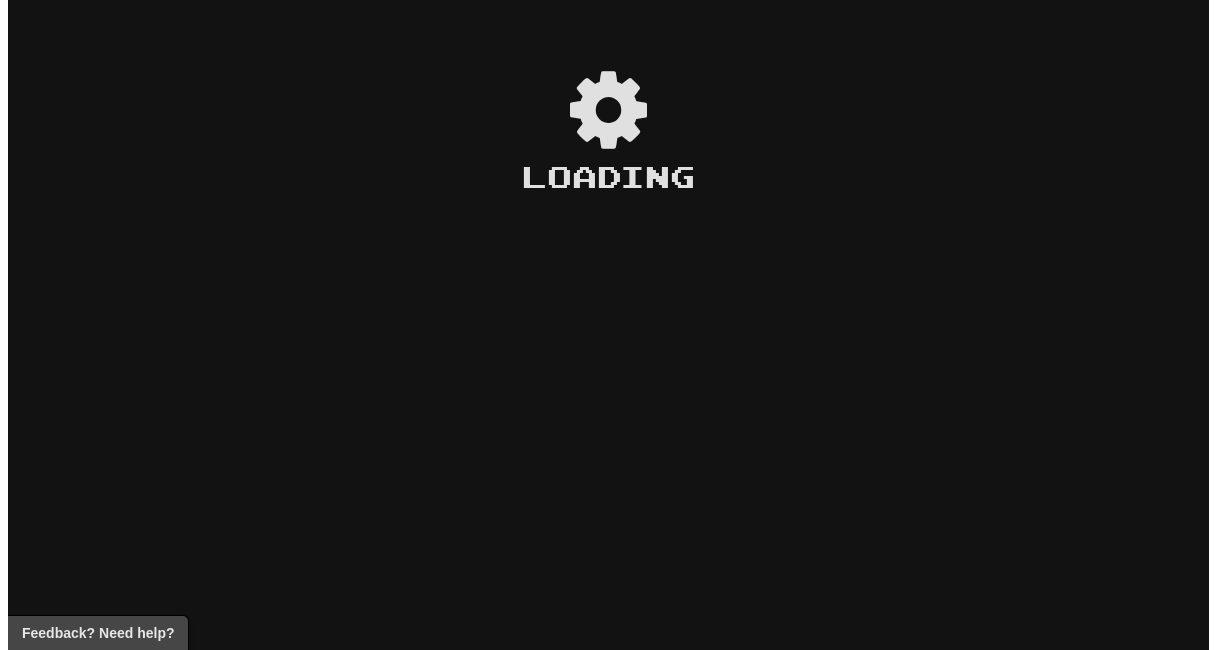 scroll, scrollTop: 0, scrollLeft: 0, axis: both 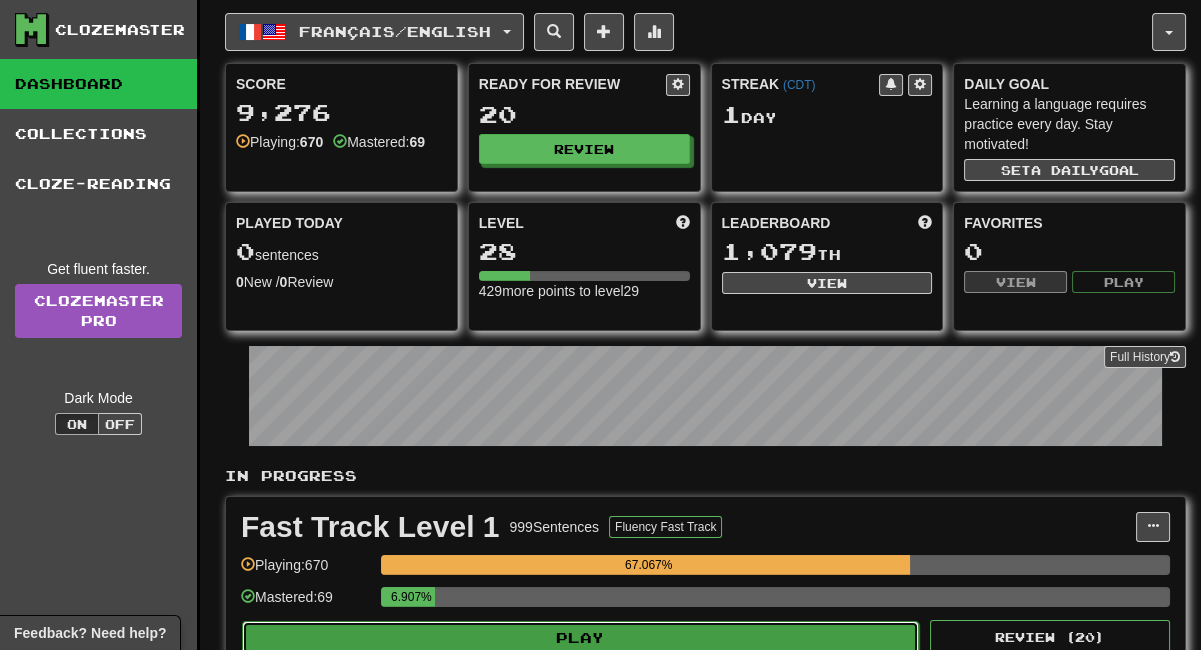 click on "Play" at bounding box center [580, 638] 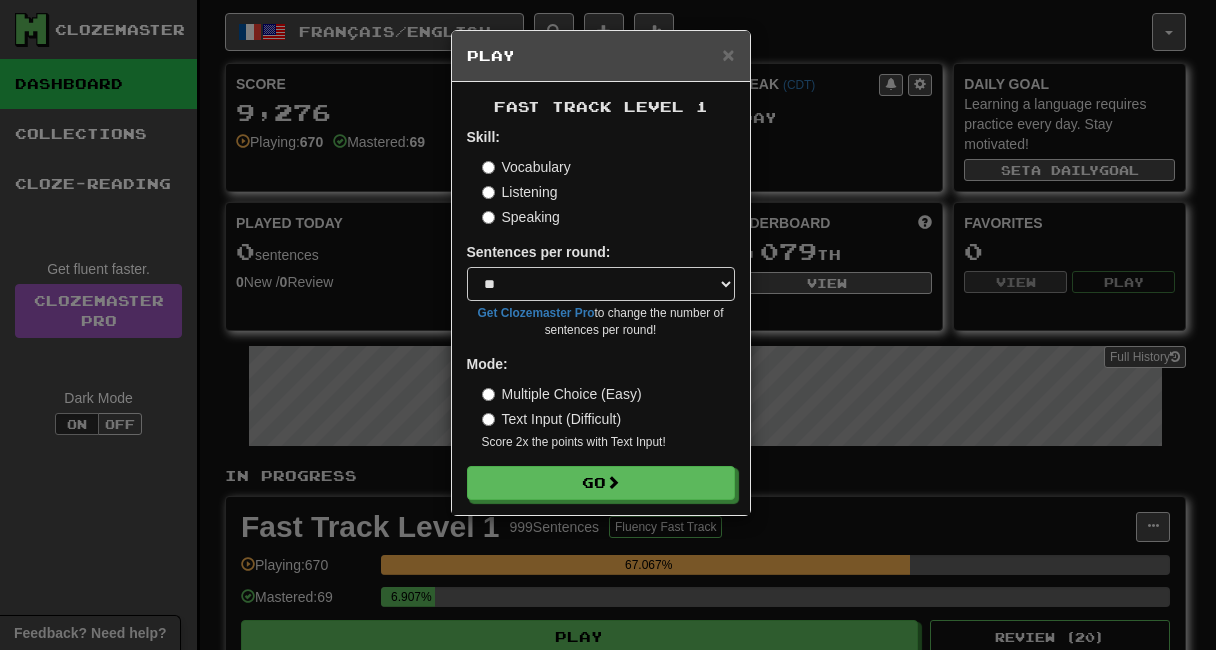 click on "Listening" at bounding box center [520, 192] 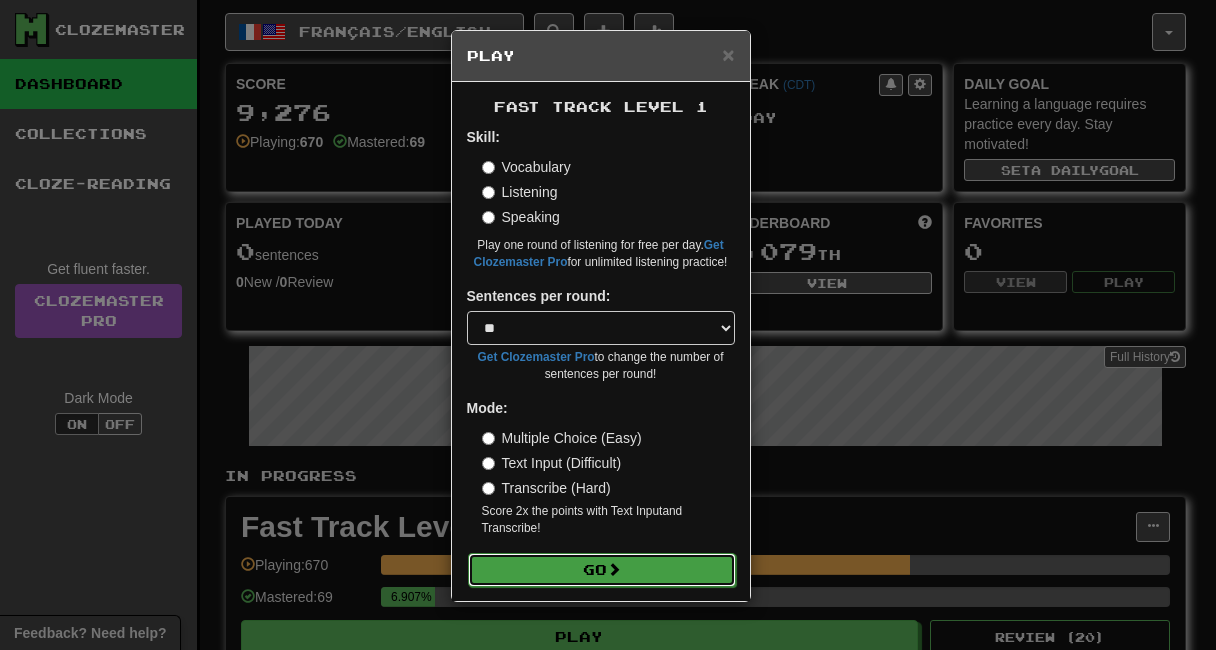 click on "Go" at bounding box center [602, 570] 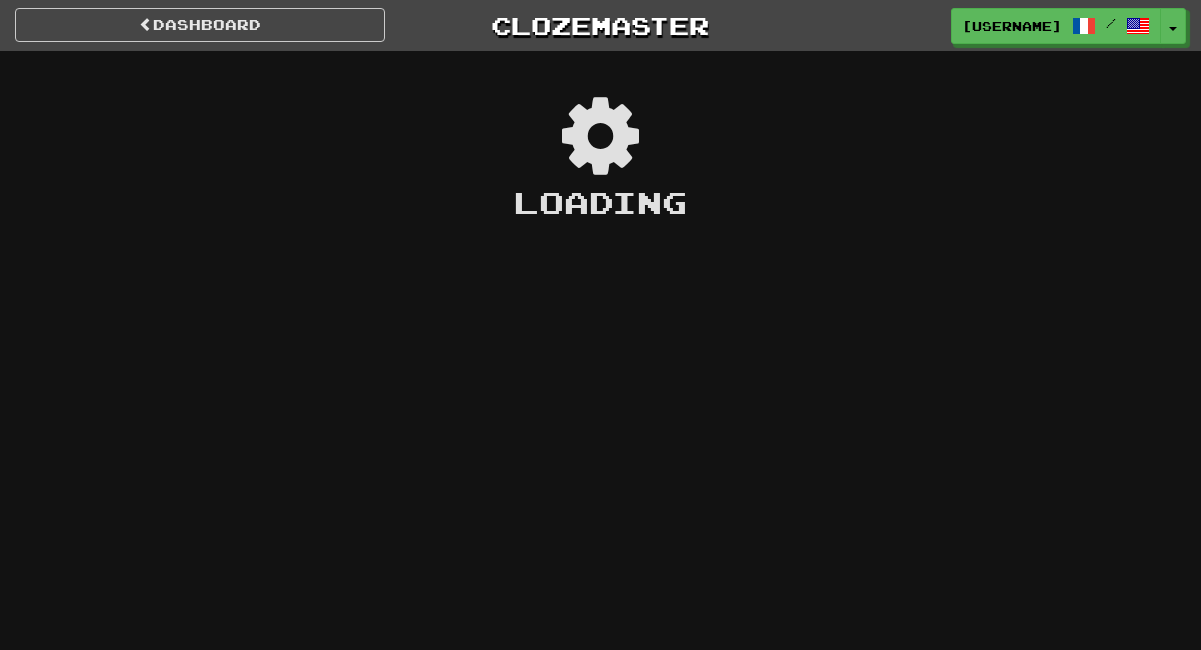 scroll, scrollTop: 0, scrollLeft: 0, axis: both 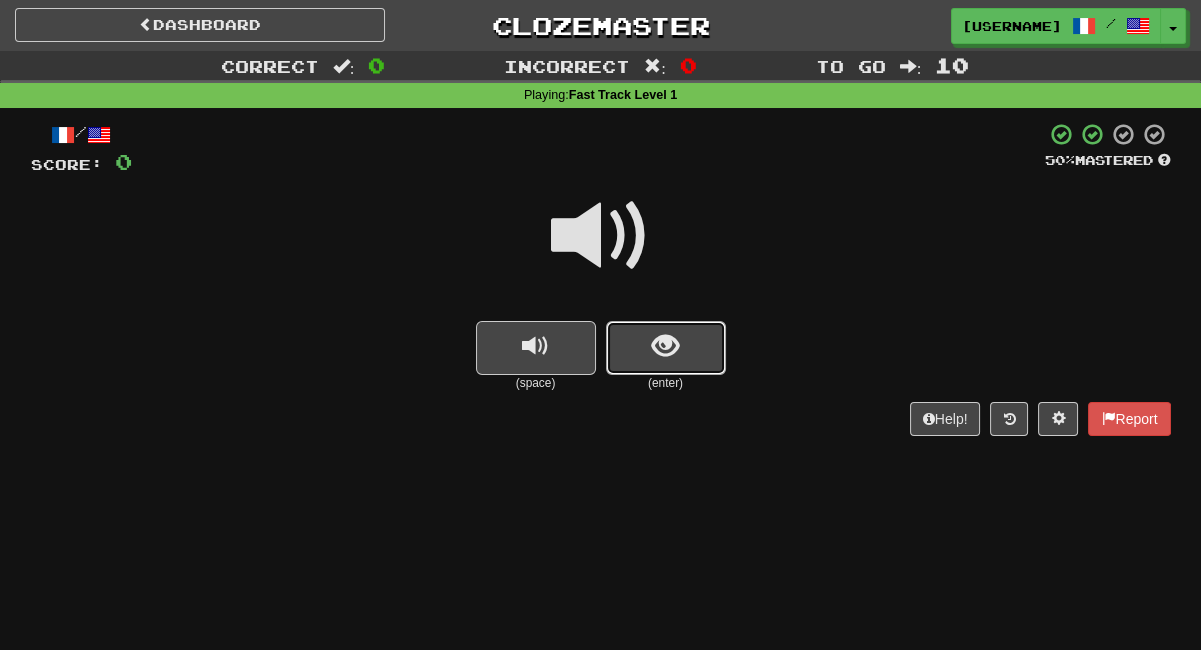 click at bounding box center [665, 346] 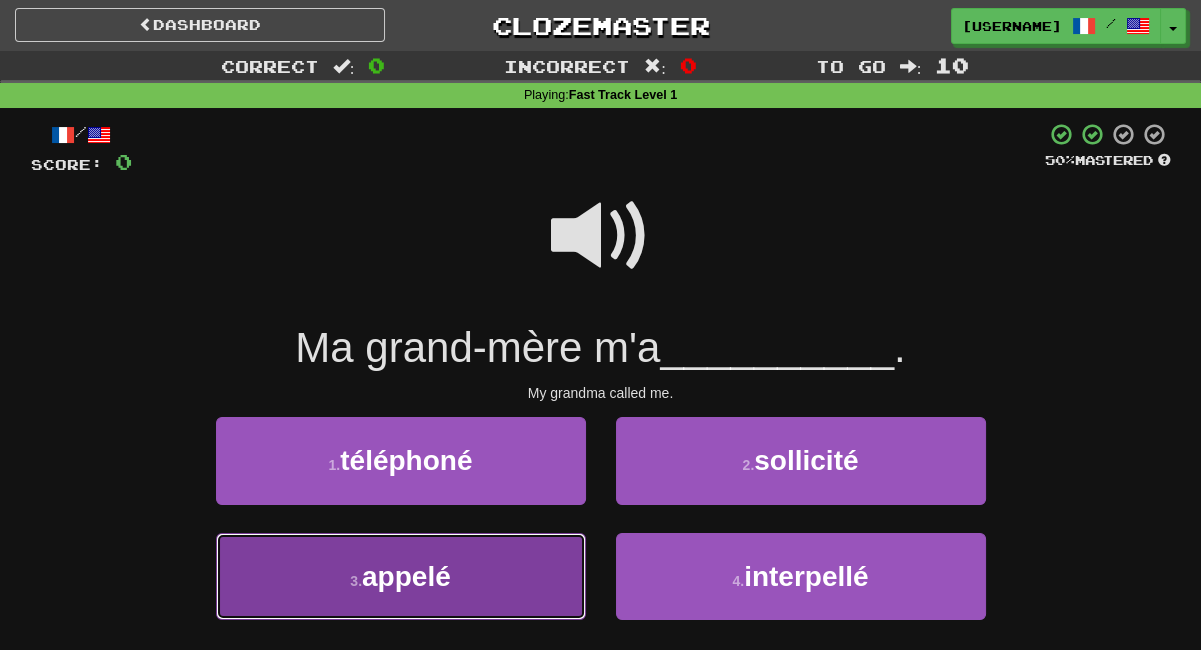 click on "3 .  appelé" at bounding box center [401, 576] 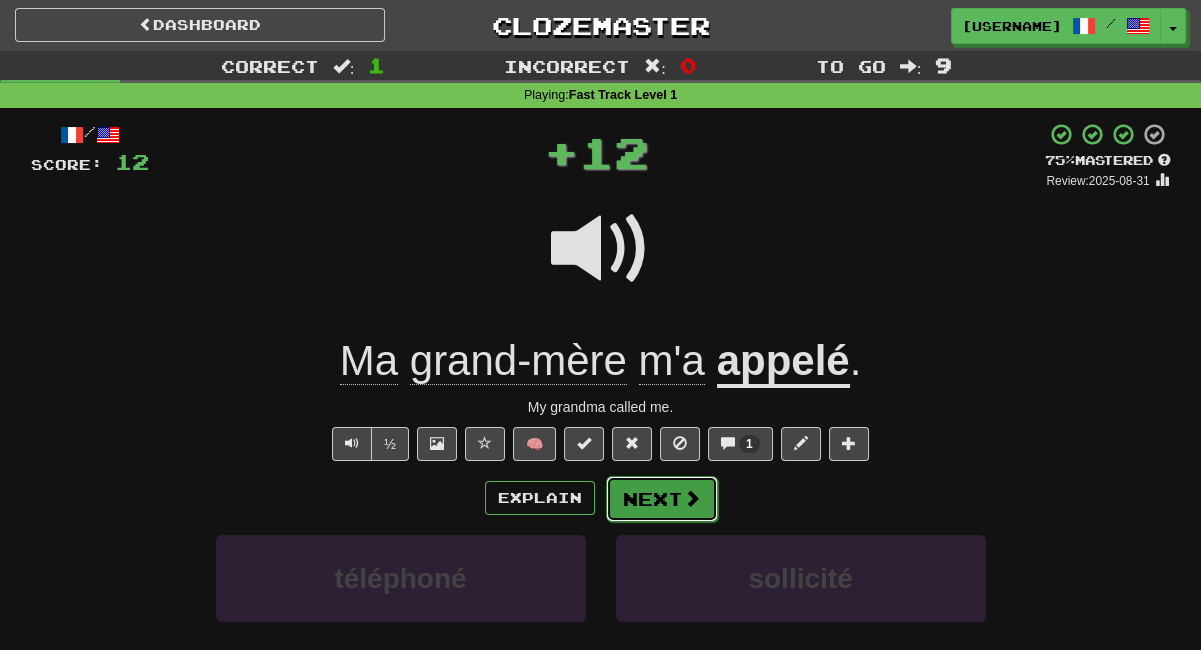 click on "Next" at bounding box center (662, 499) 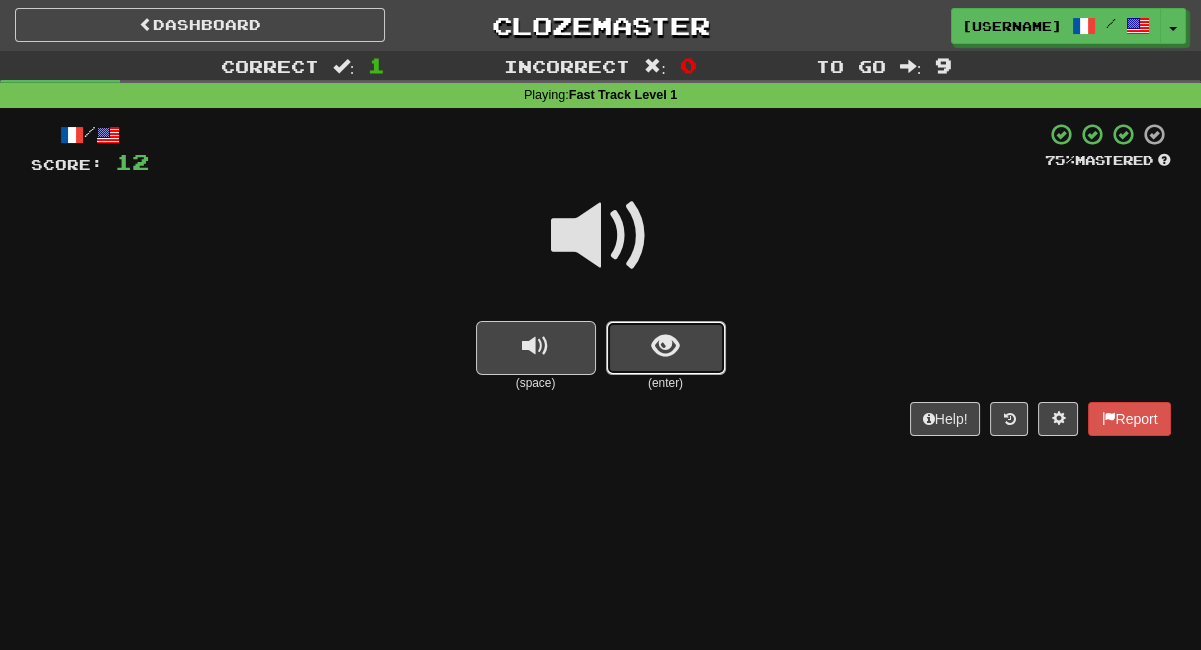 click at bounding box center [665, 346] 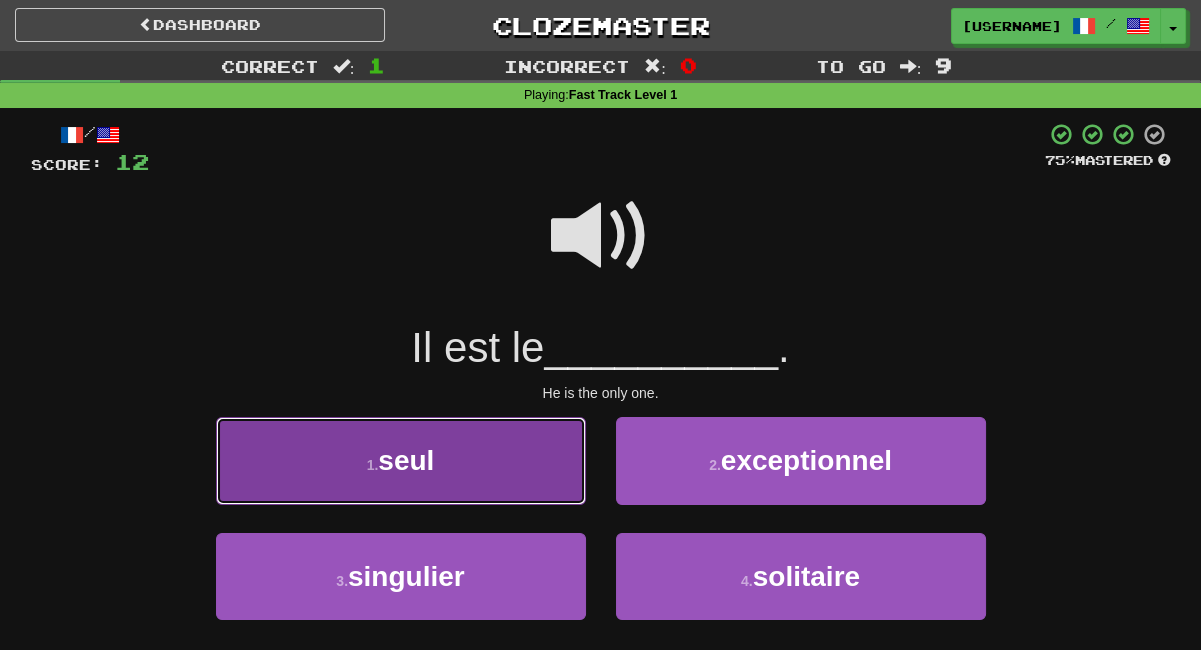 click on "1 .  seul" at bounding box center (401, 460) 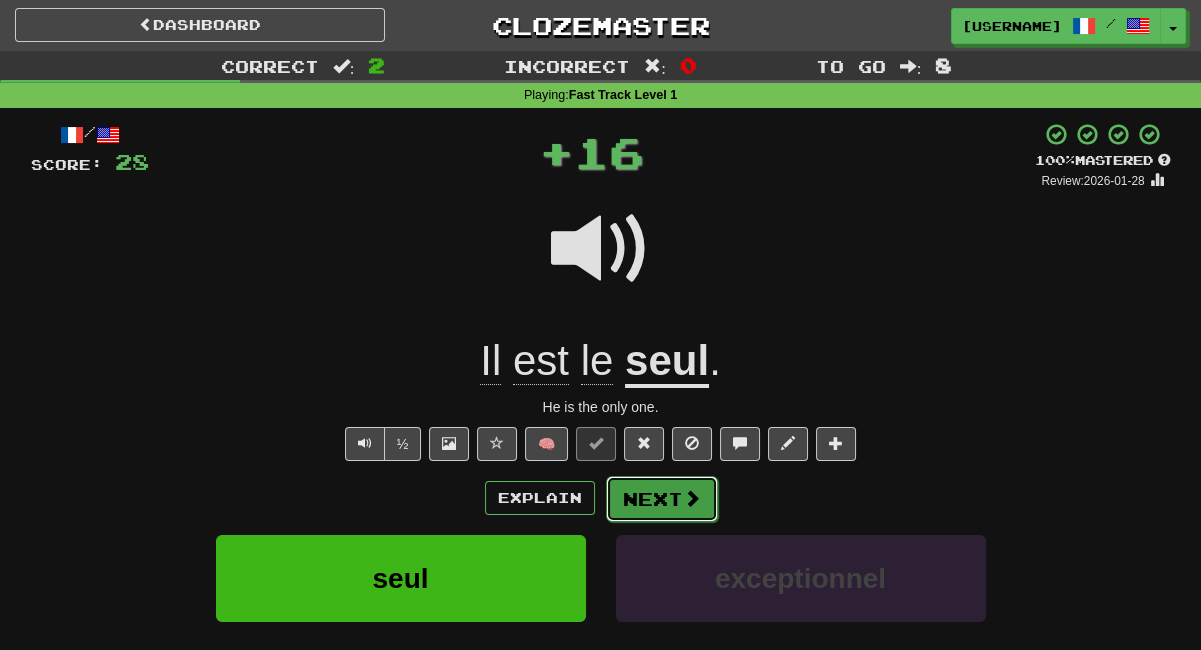 click on "Next" at bounding box center (662, 499) 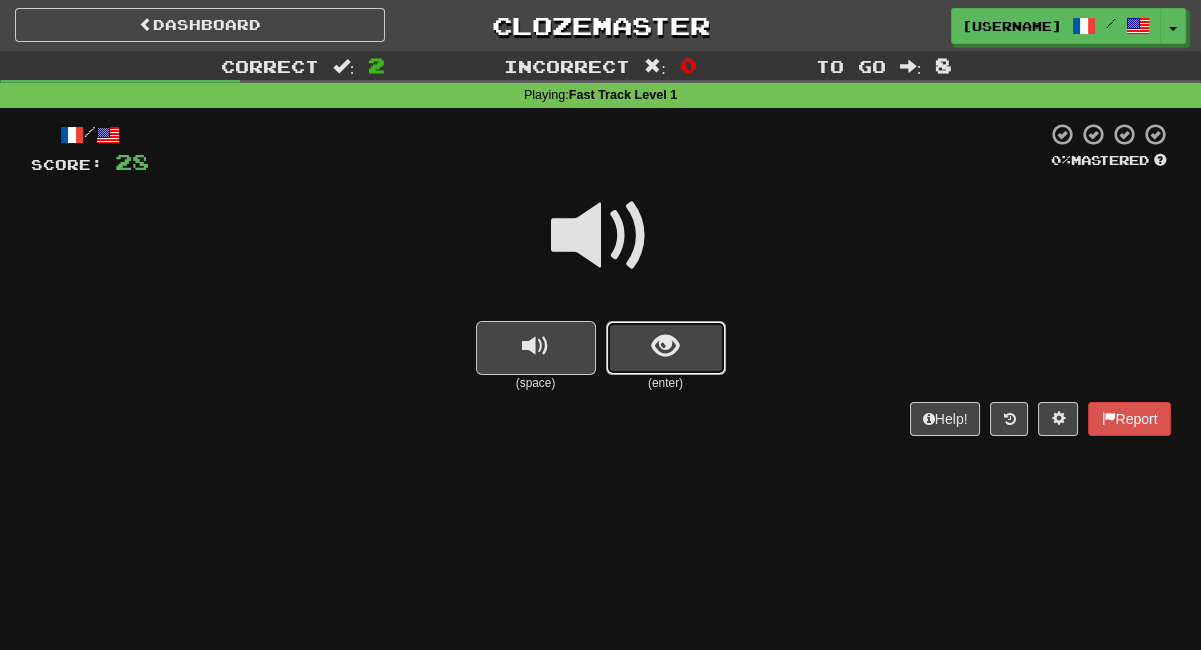 click at bounding box center (666, 348) 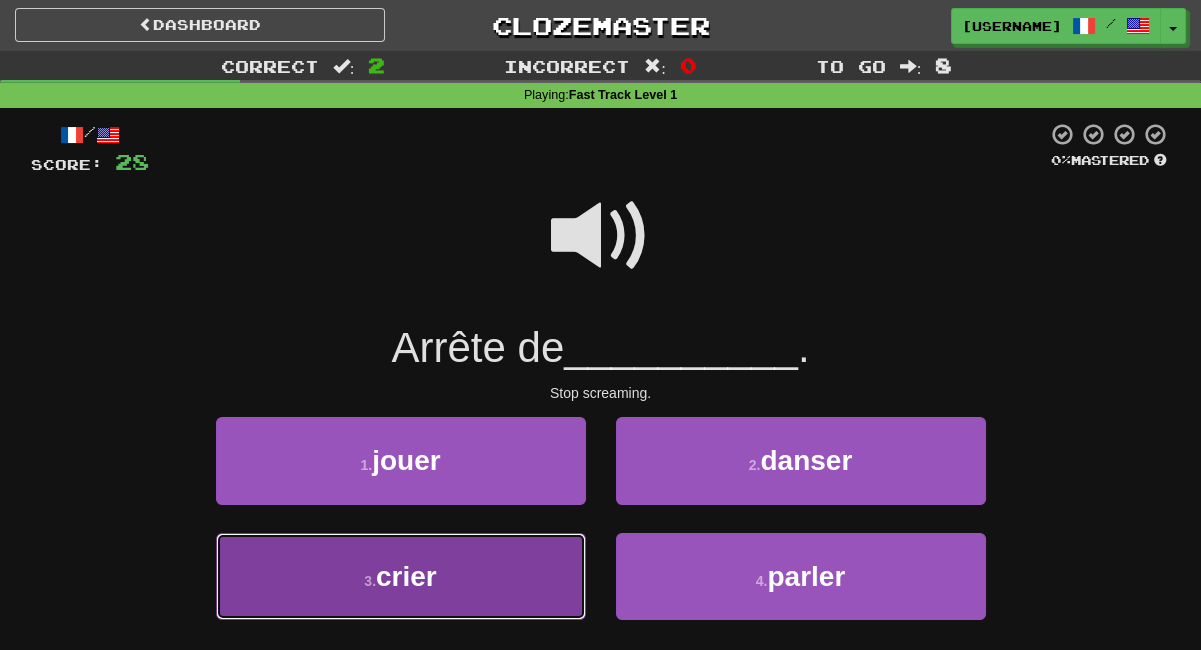click on "3 .  crier" at bounding box center (401, 576) 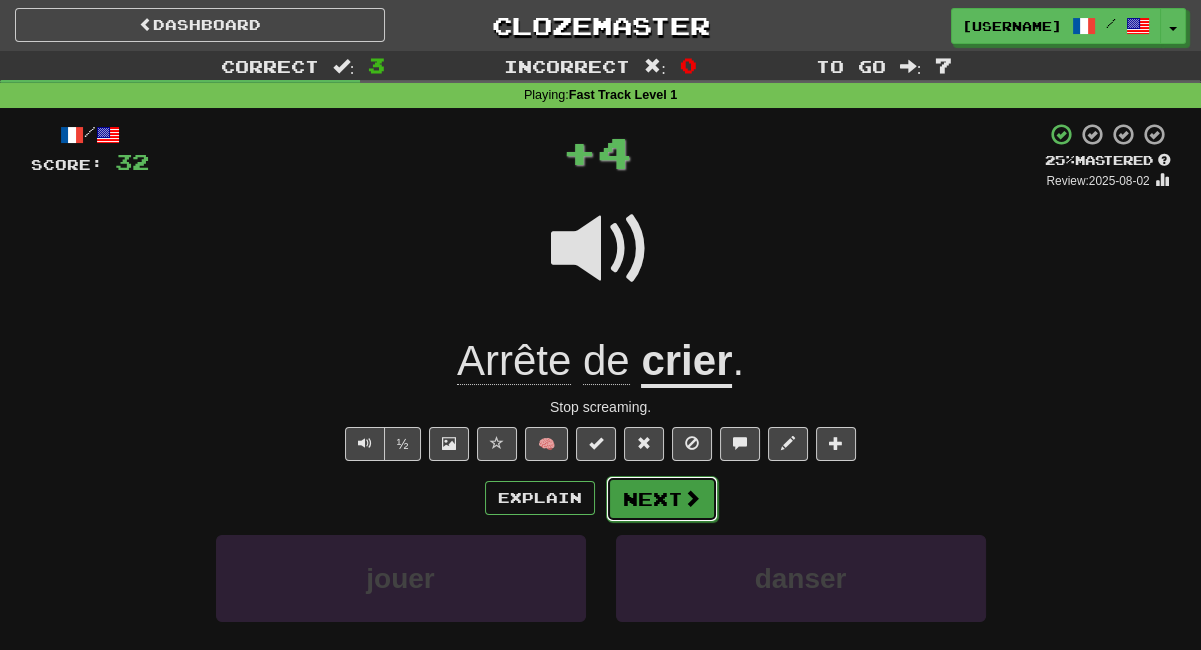 click on "Next" at bounding box center [662, 499] 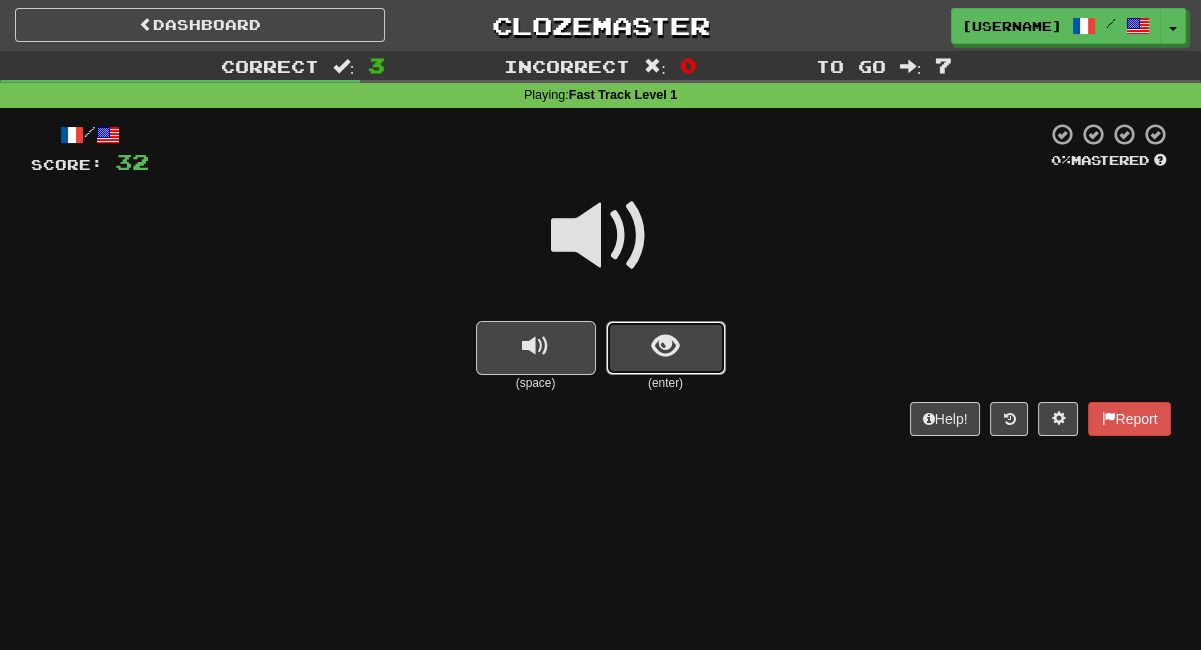 click at bounding box center [666, 348] 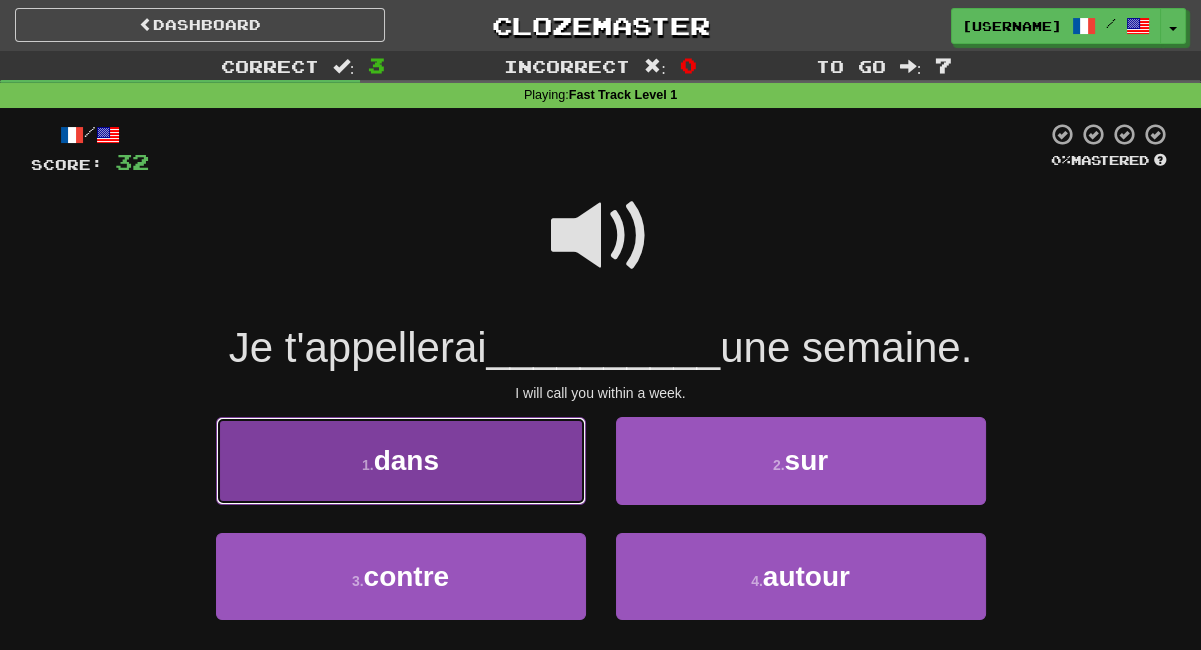 click on "1 .  dans" at bounding box center (401, 460) 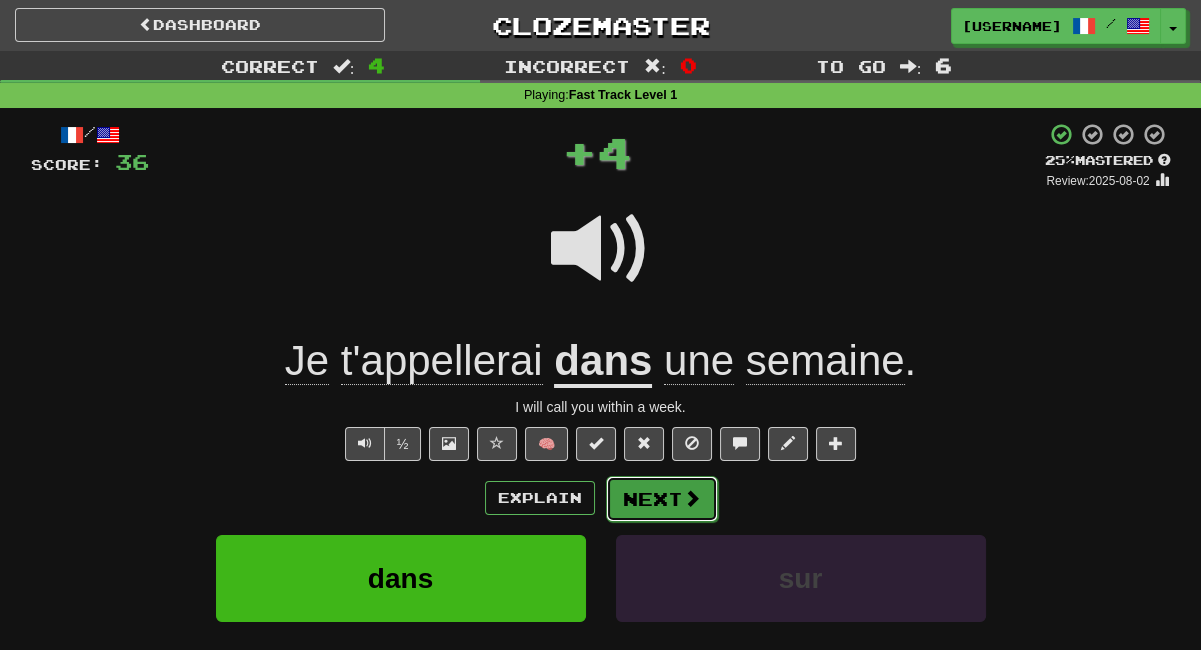 click on "Next" at bounding box center (662, 499) 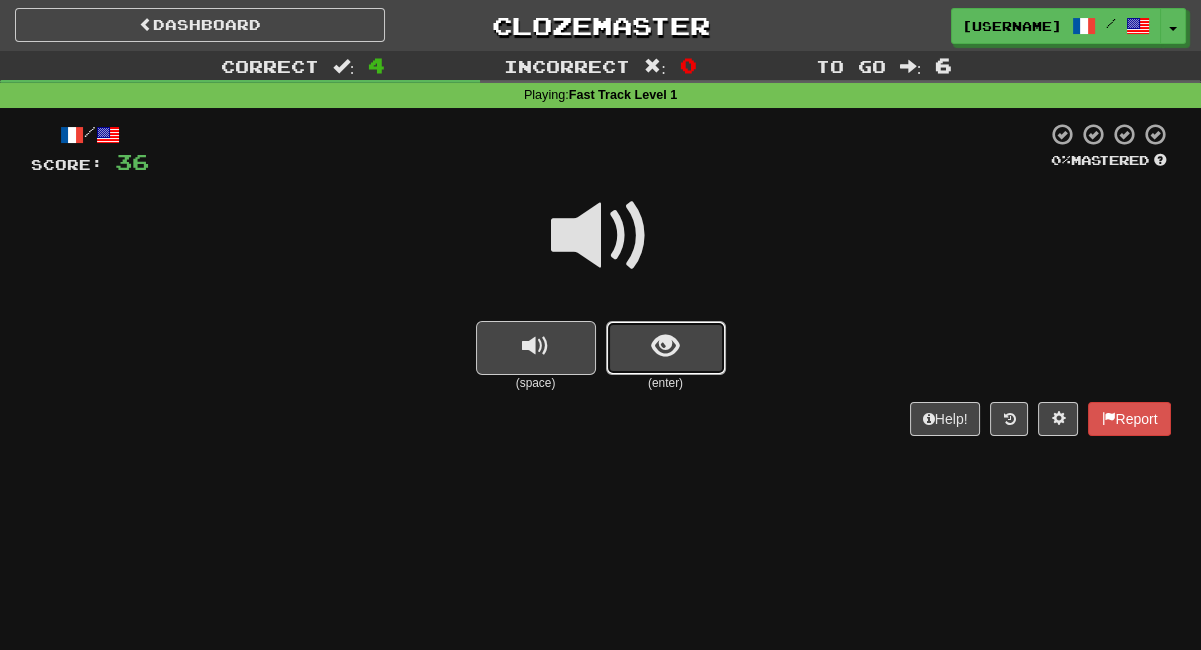 click at bounding box center [666, 348] 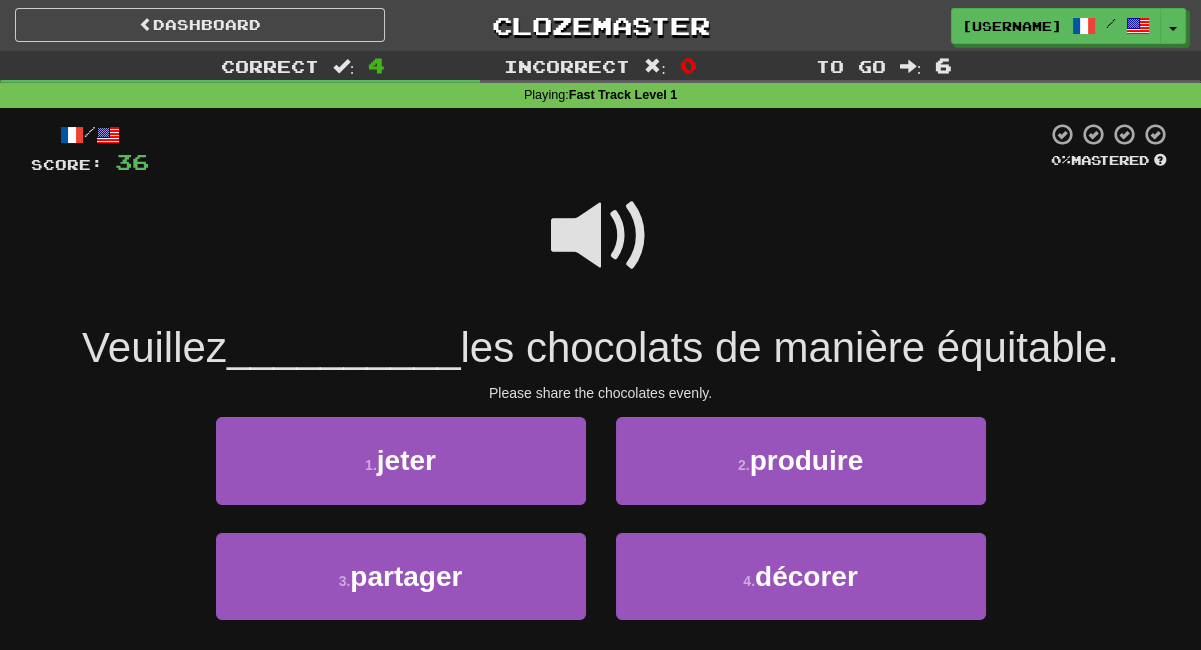 click at bounding box center (601, 236) 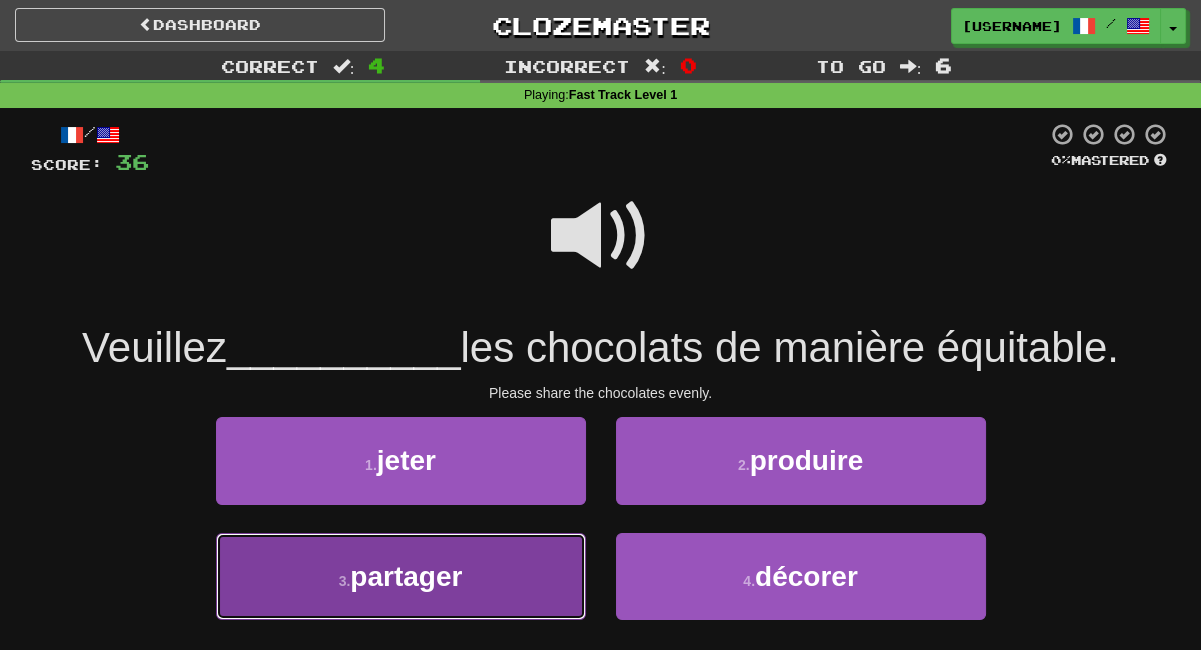 click on "3 .  partager" at bounding box center (401, 576) 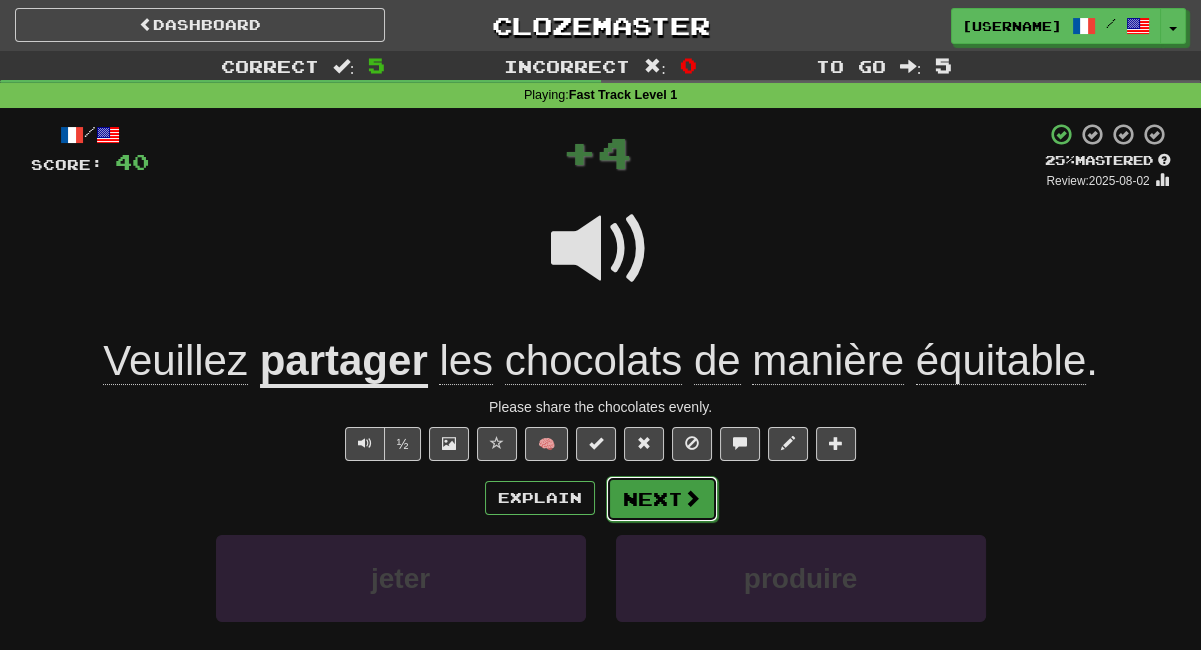 click on "Next" at bounding box center (662, 499) 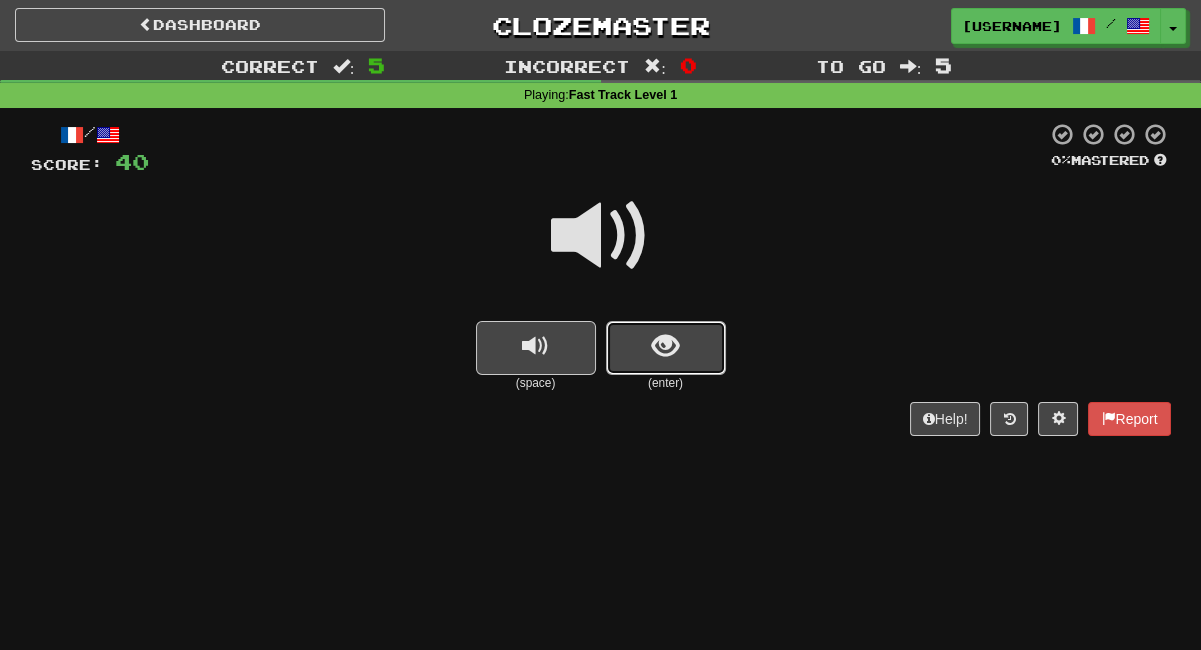 click at bounding box center (666, 348) 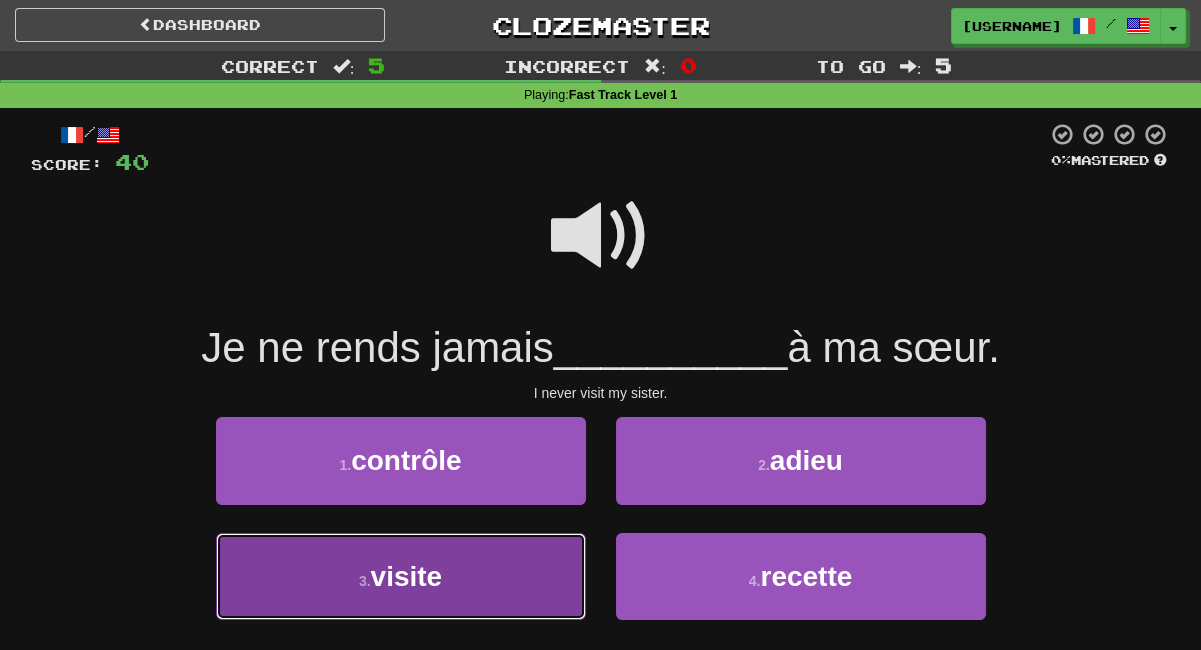 click on "3 .  visite" at bounding box center (401, 576) 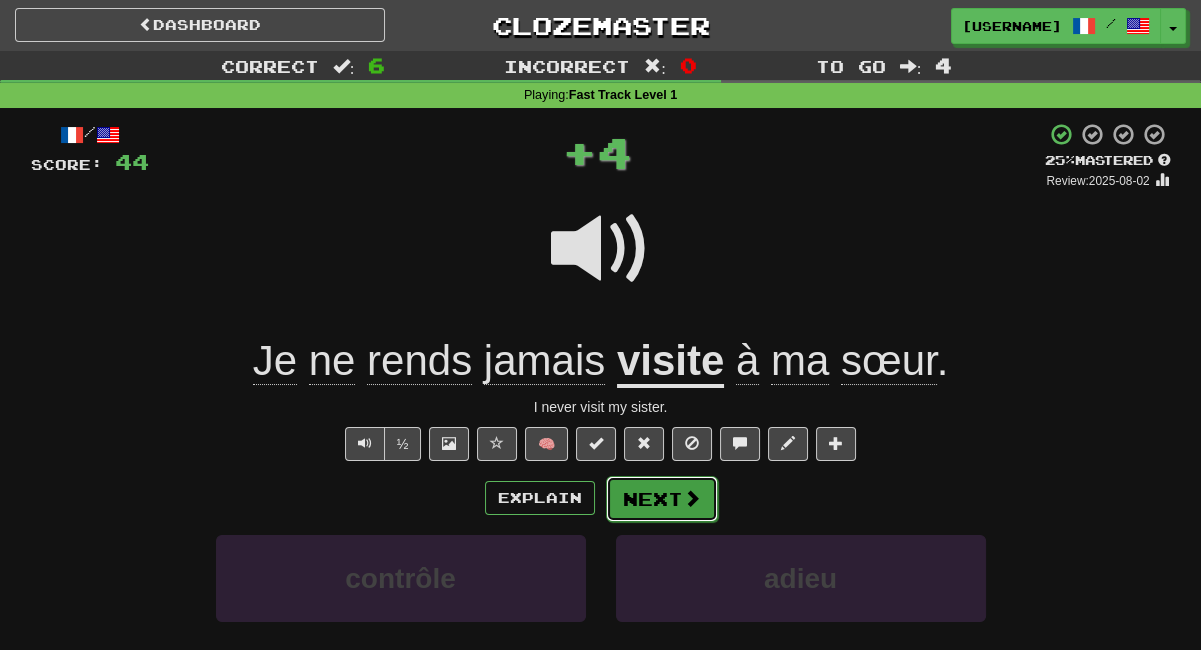 click on "Next" at bounding box center [662, 499] 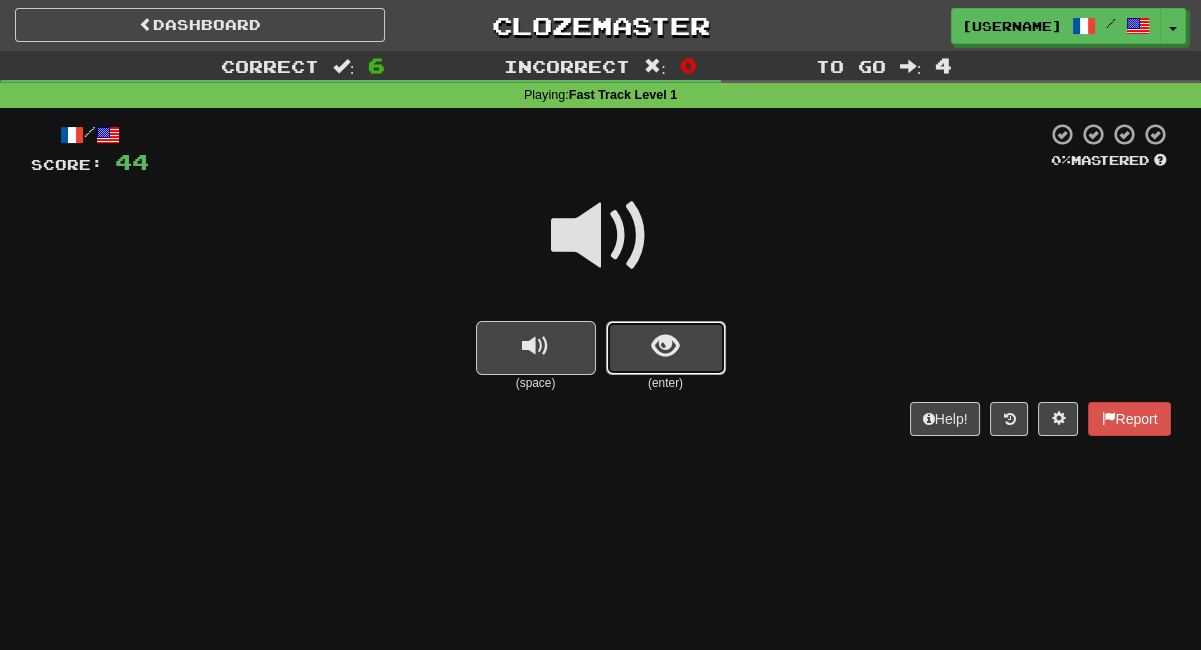 click at bounding box center [665, 346] 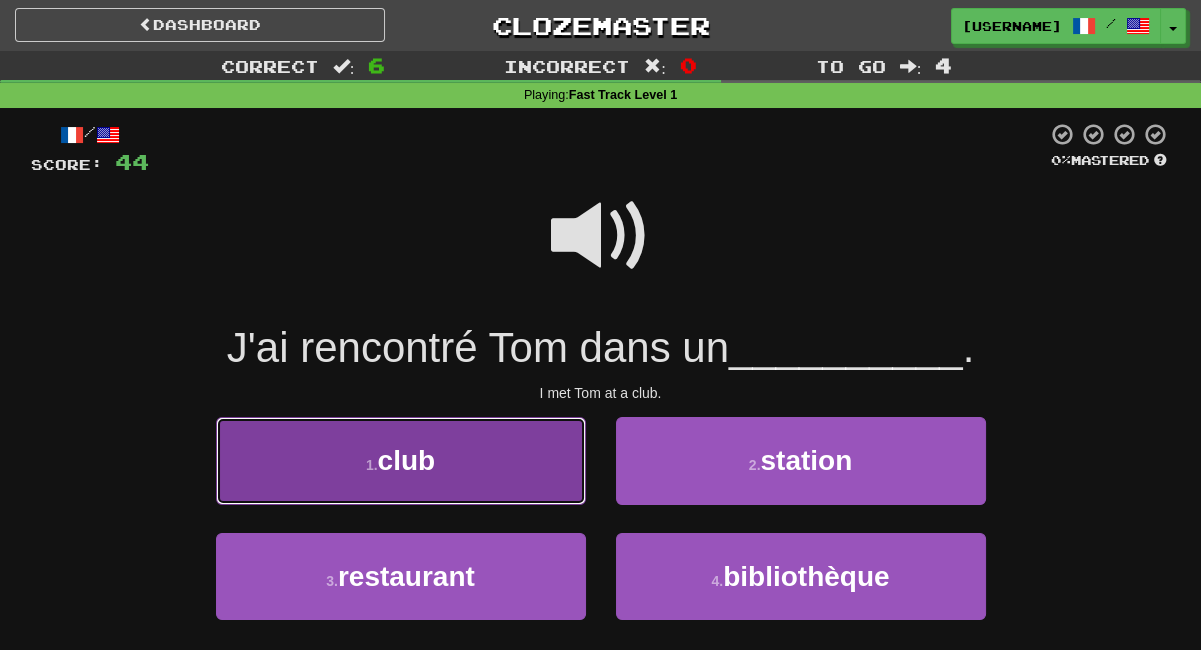click on "1 .  club" at bounding box center [401, 460] 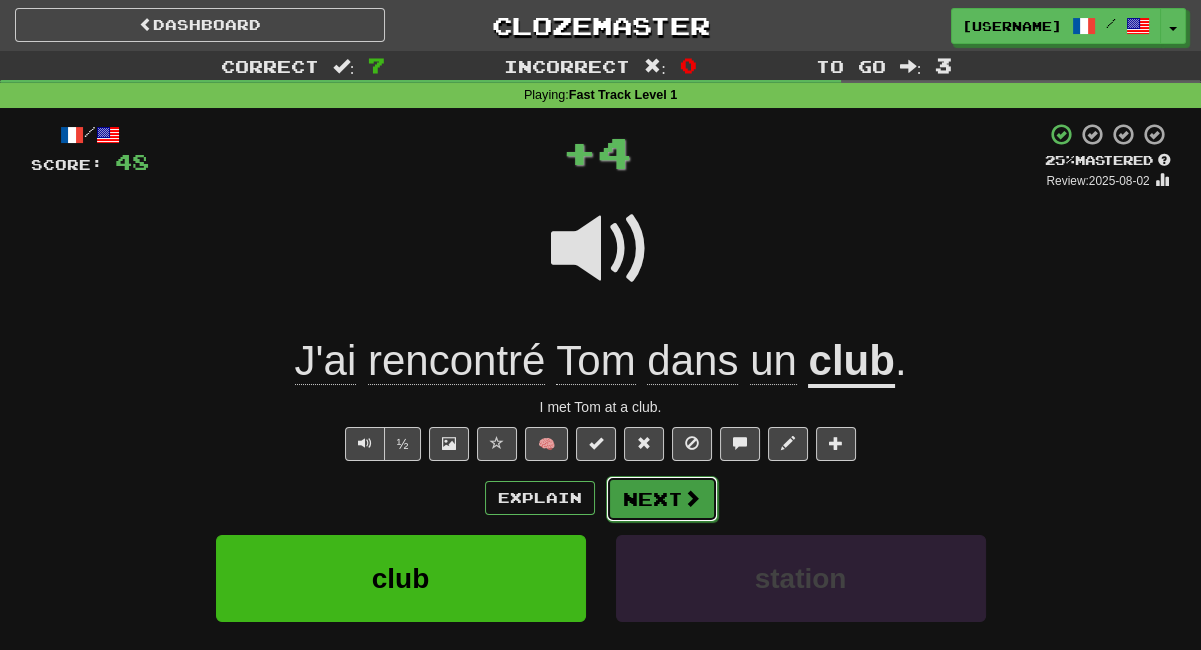 click at bounding box center [692, 498] 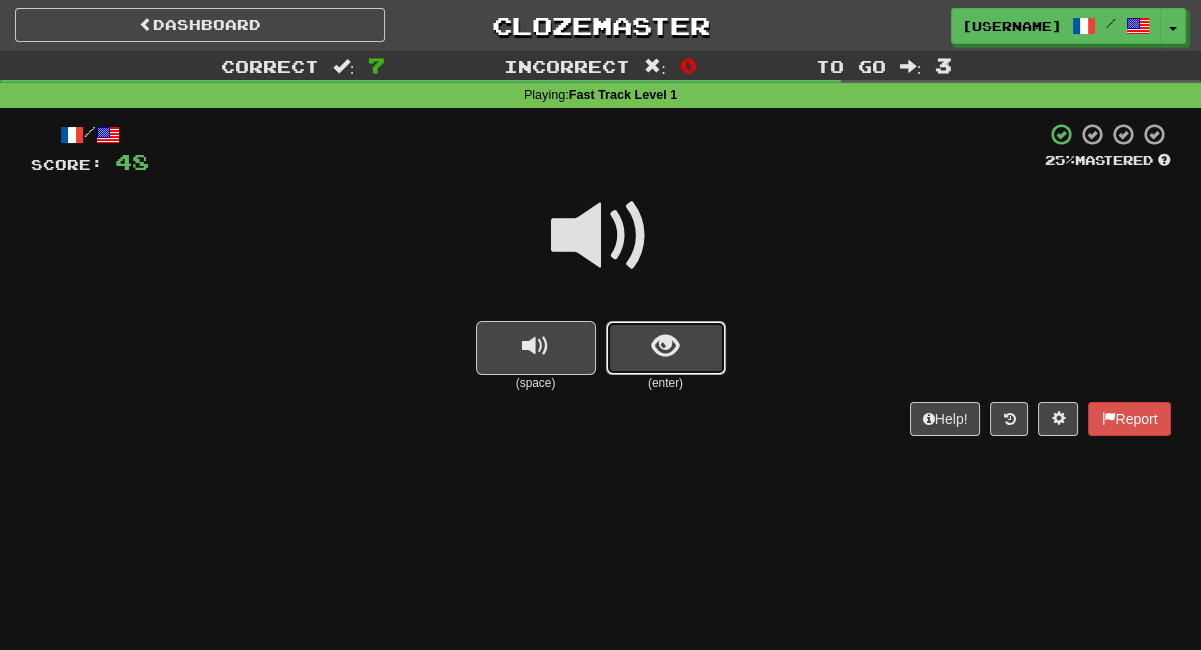 click at bounding box center [666, 348] 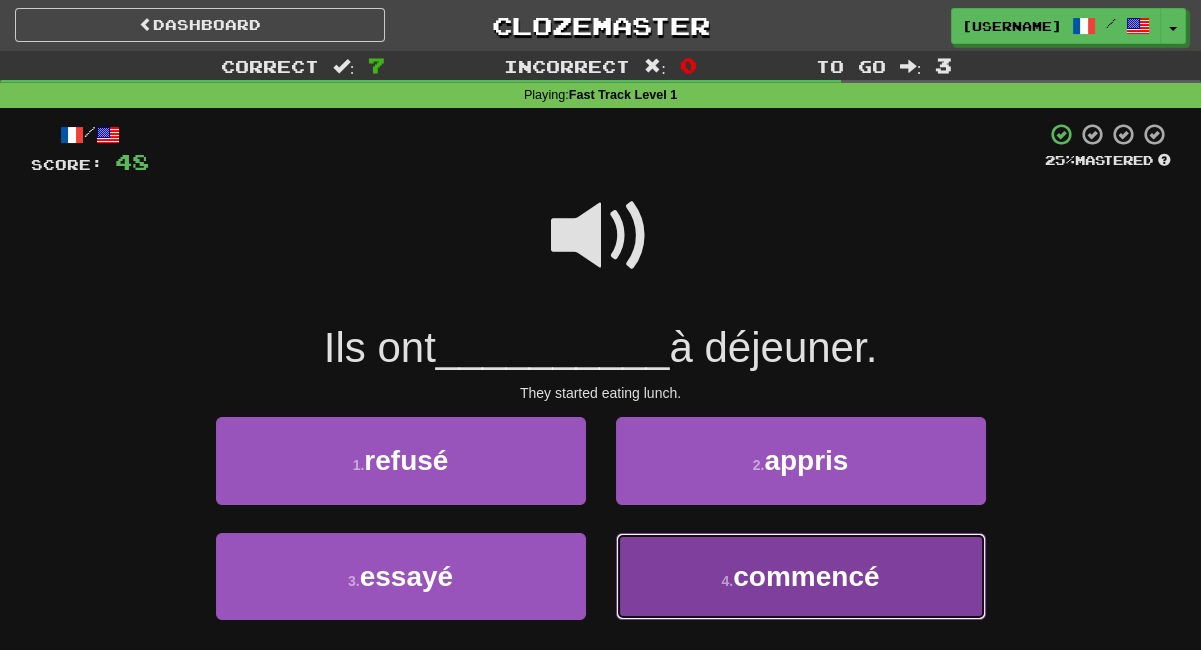 click on "4 .  commencé" at bounding box center (801, 576) 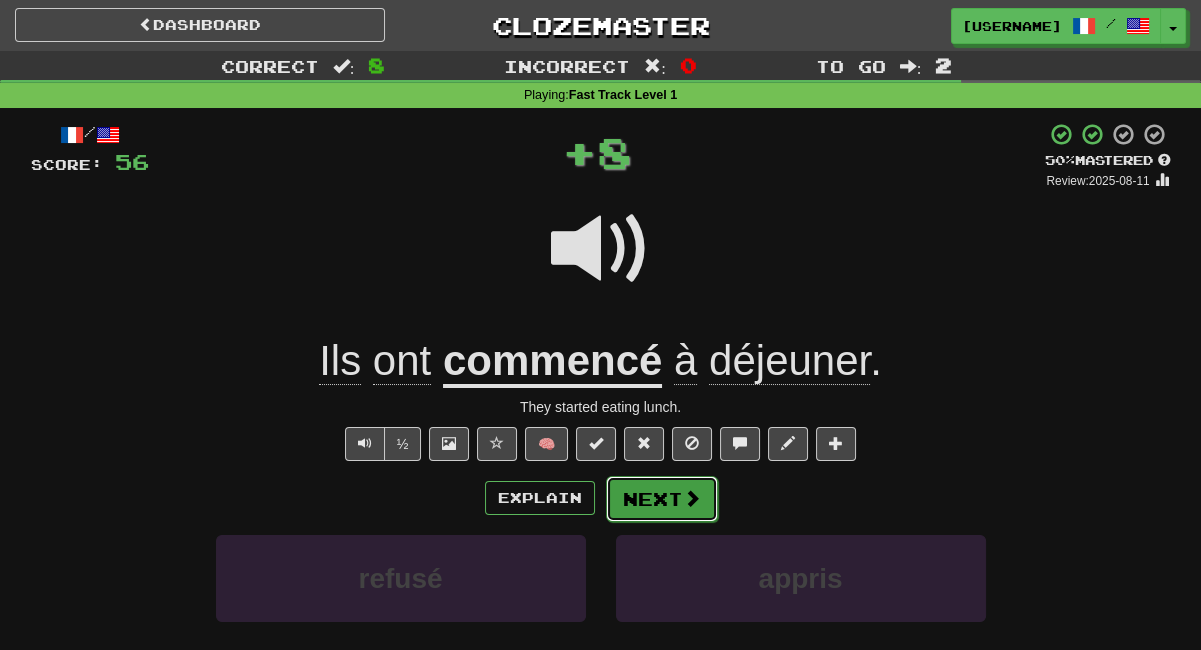 click at bounding box center [692, 498] 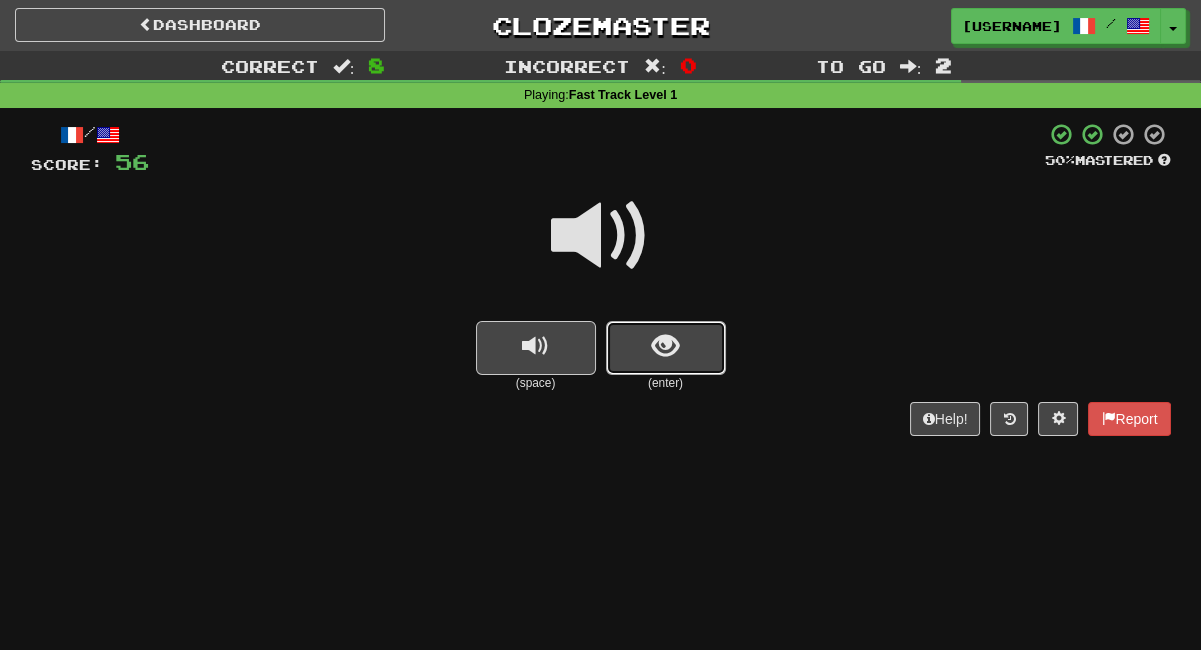 click at bounding box center [666, 348] 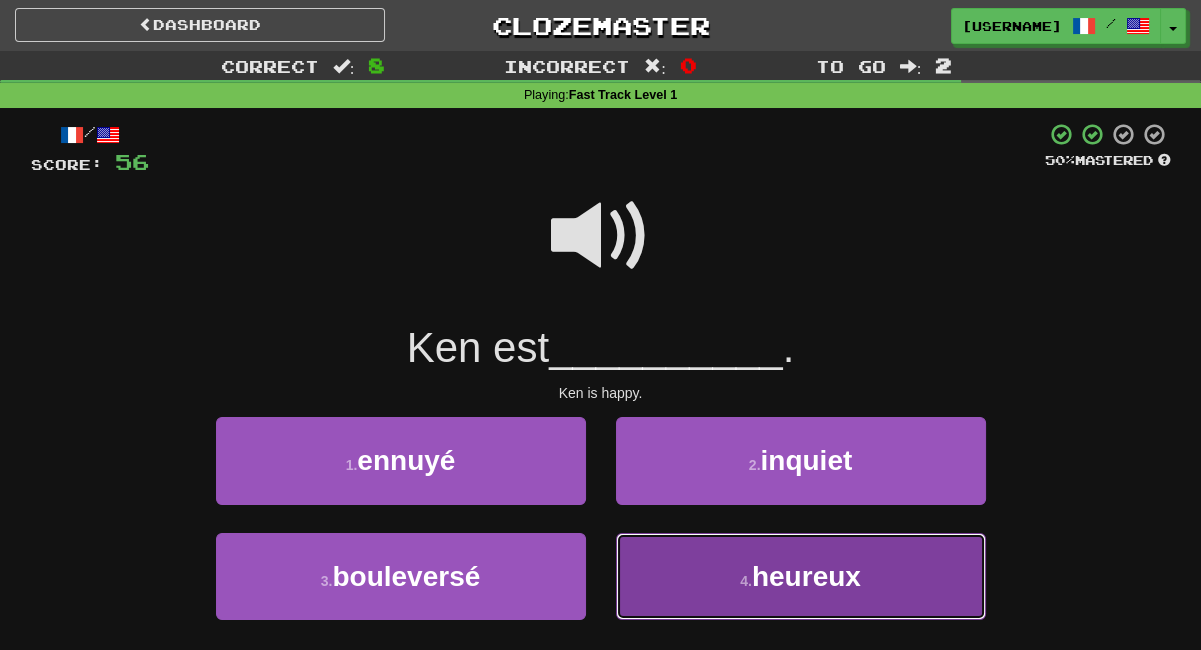 click on "4 .  heureux" at bounding box center (801, 576) 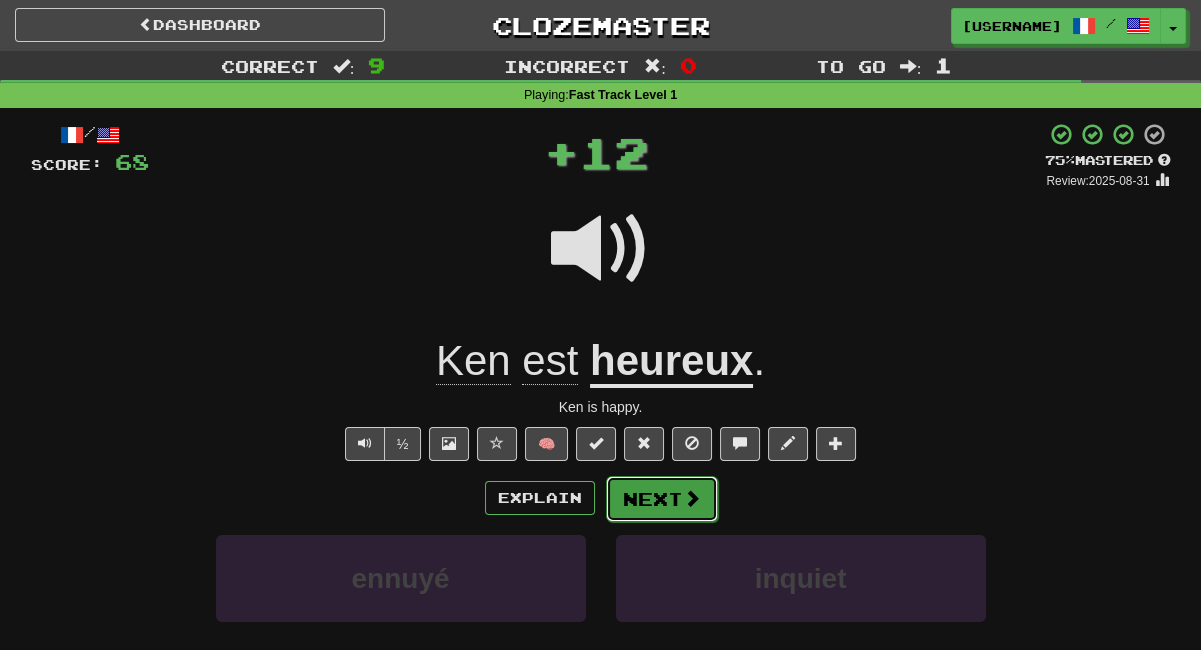 click on "Next" at bounding box center [662, 499] 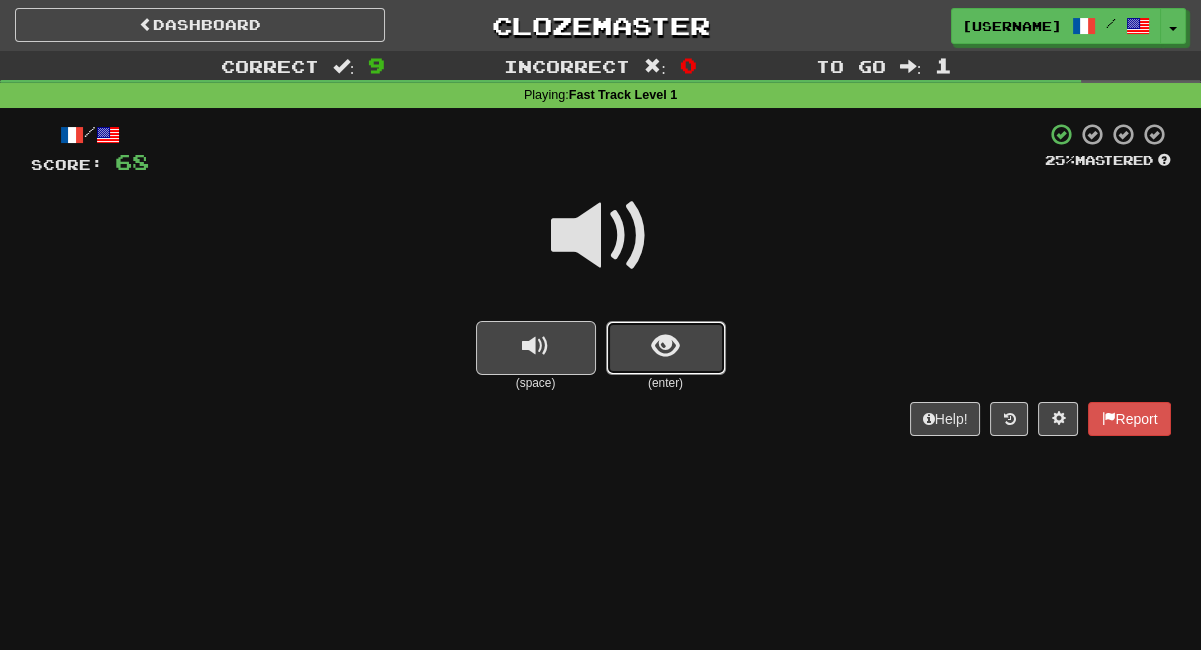 click at bounding box center [665, 346] 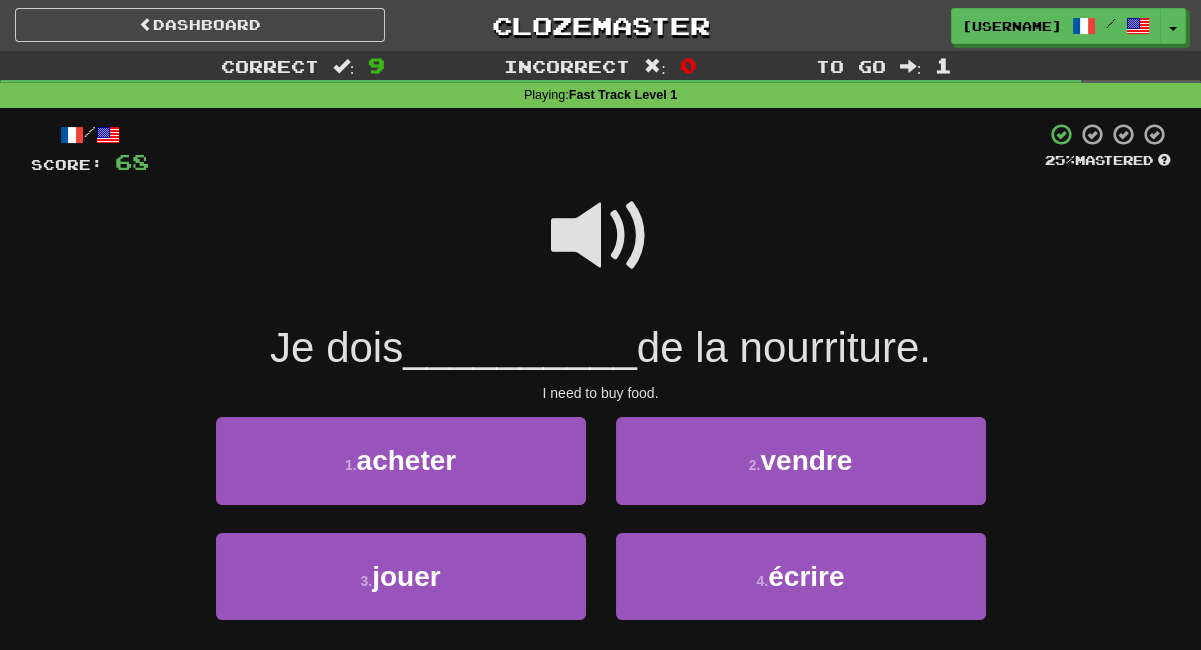 click at bounding box center [601, 236] 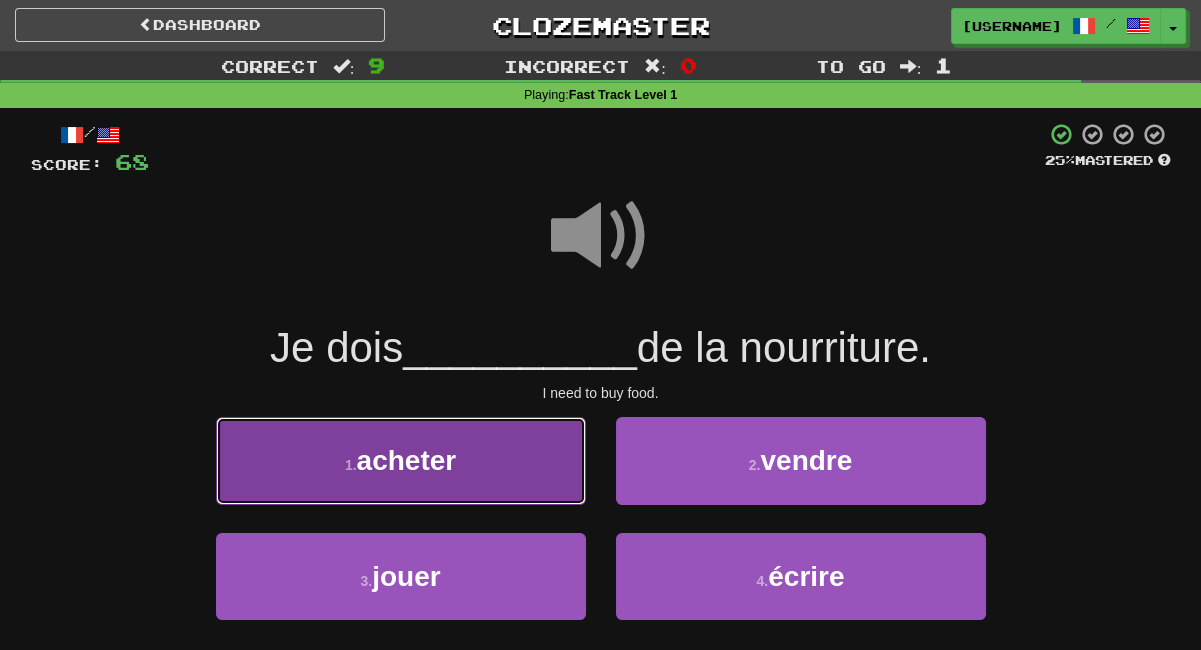 click on "1 .  acheter" at bounding box center [401, 460] 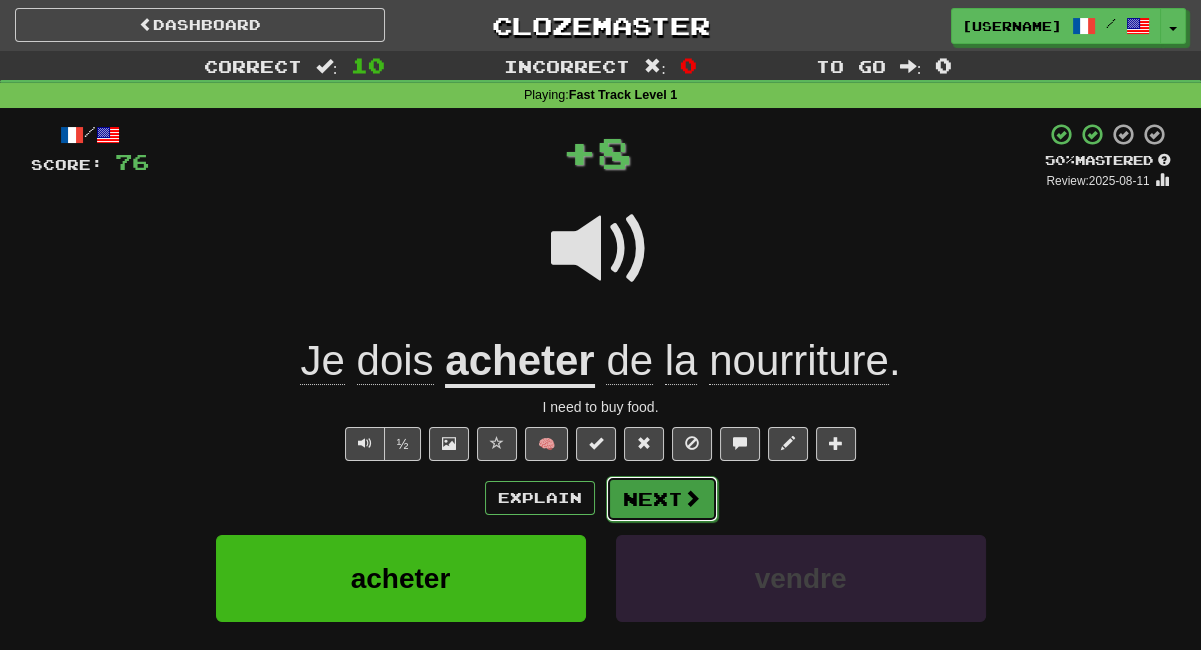 click on "Next" at bounding box center (662, 499) 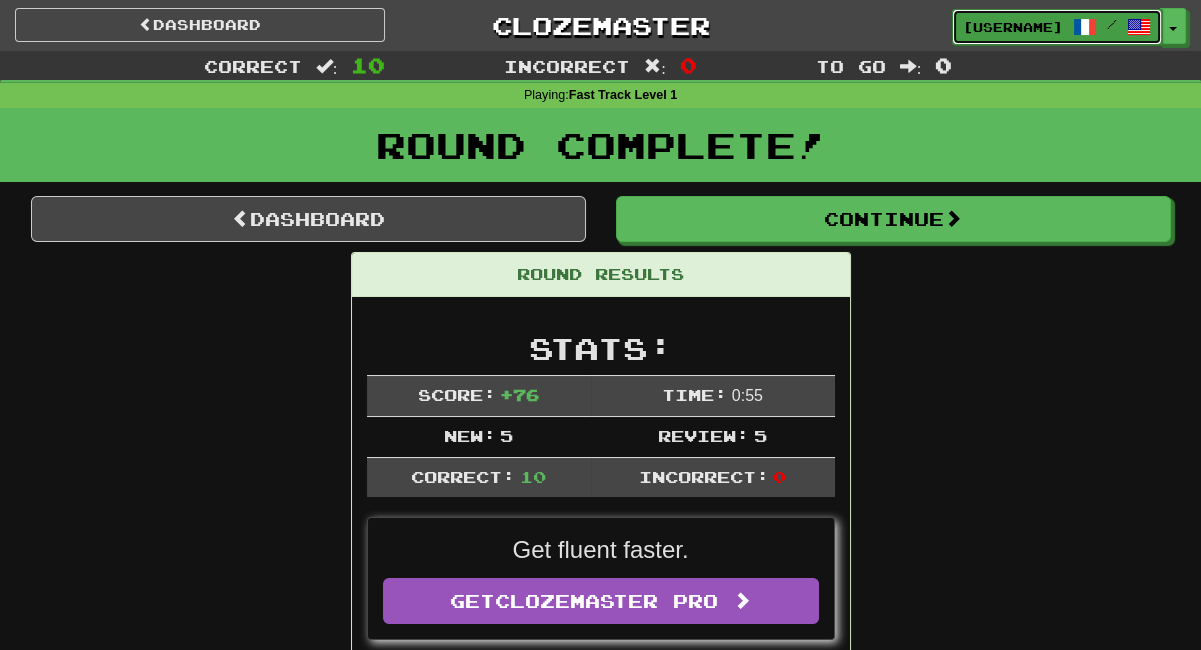click on "meansnoopy" at bounding box center (1013, 27) 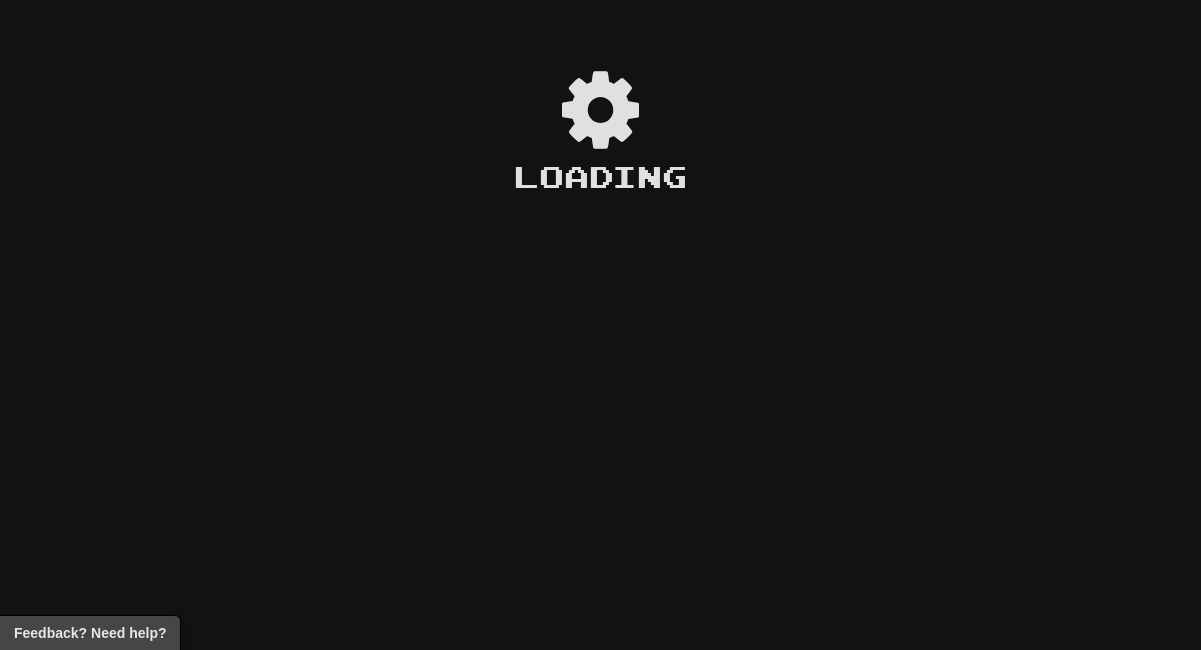 scroll, scrollTop: 0, scrollLeft: 0, axis: both 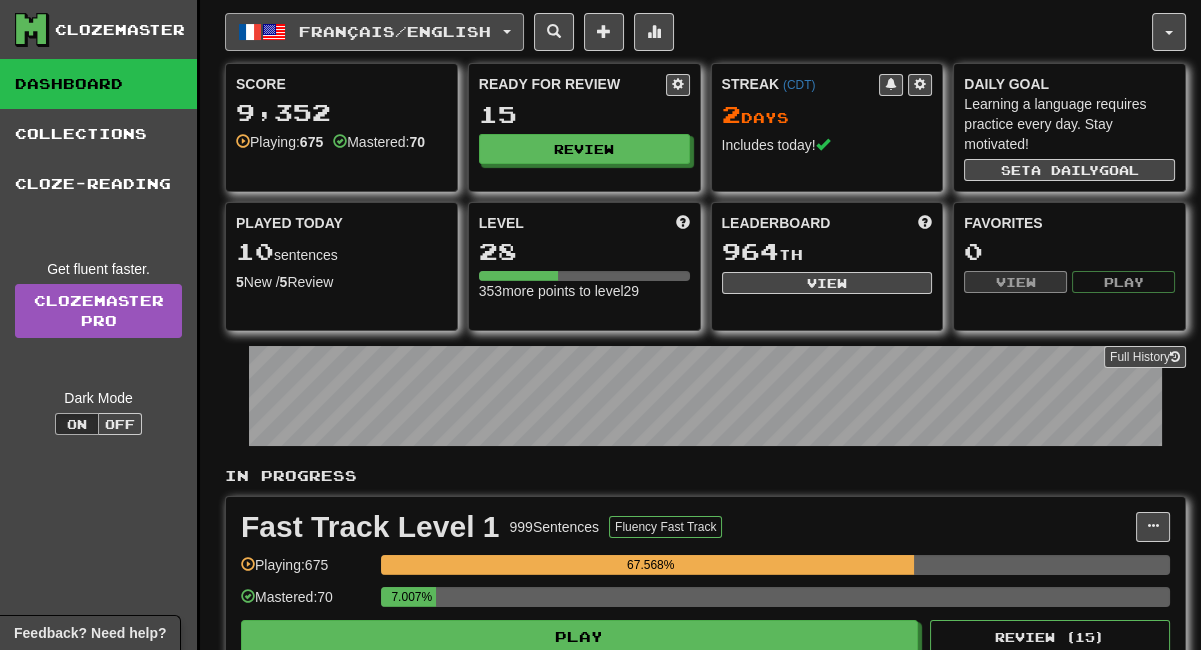 click on "Français  /  English" at bounding box center [374, 32] 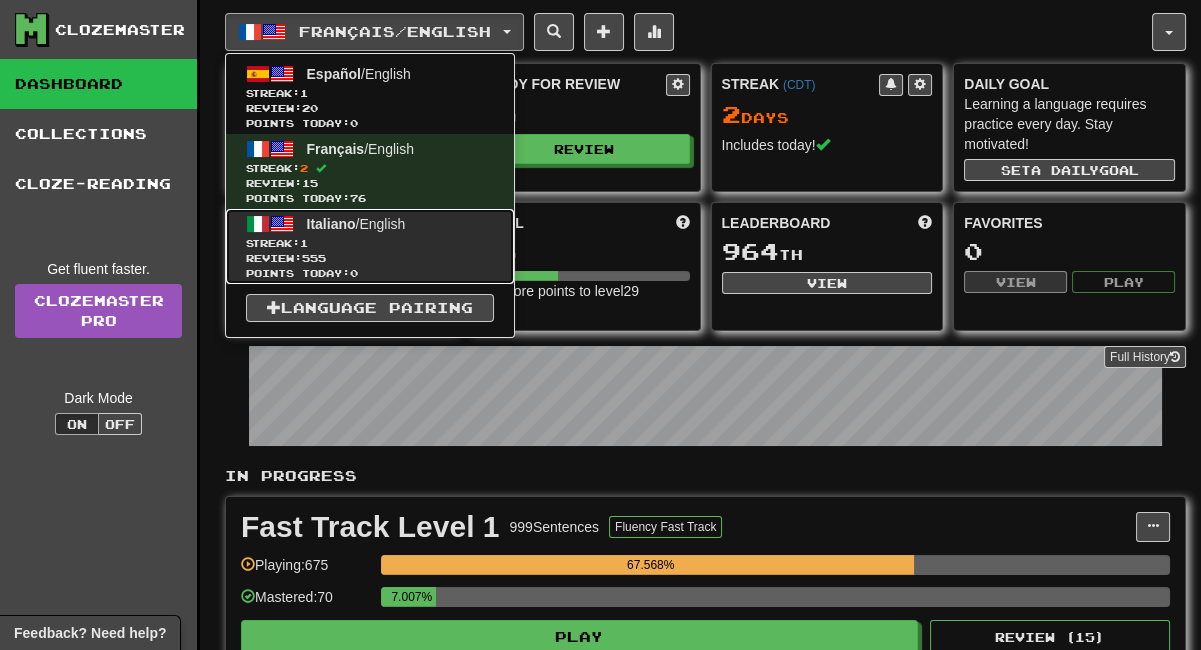 click on "Review:  555" at bounding box center [370, 258] 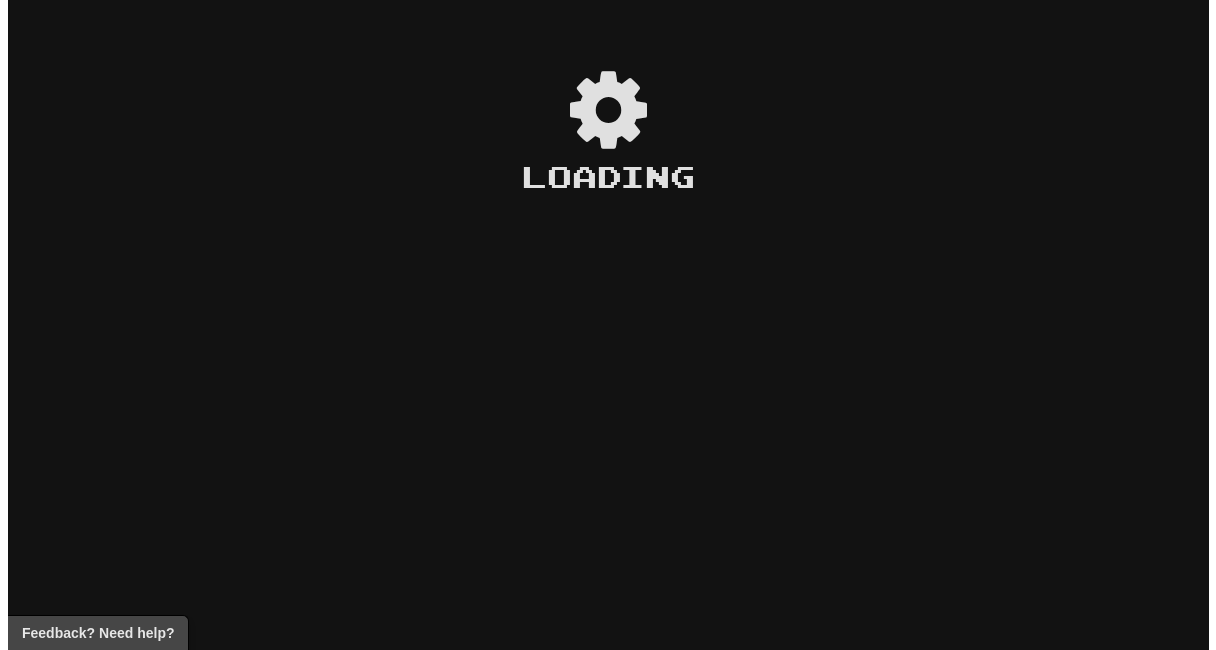 scroll, scrollTop: 0, scrollLeft: 0, axis: both 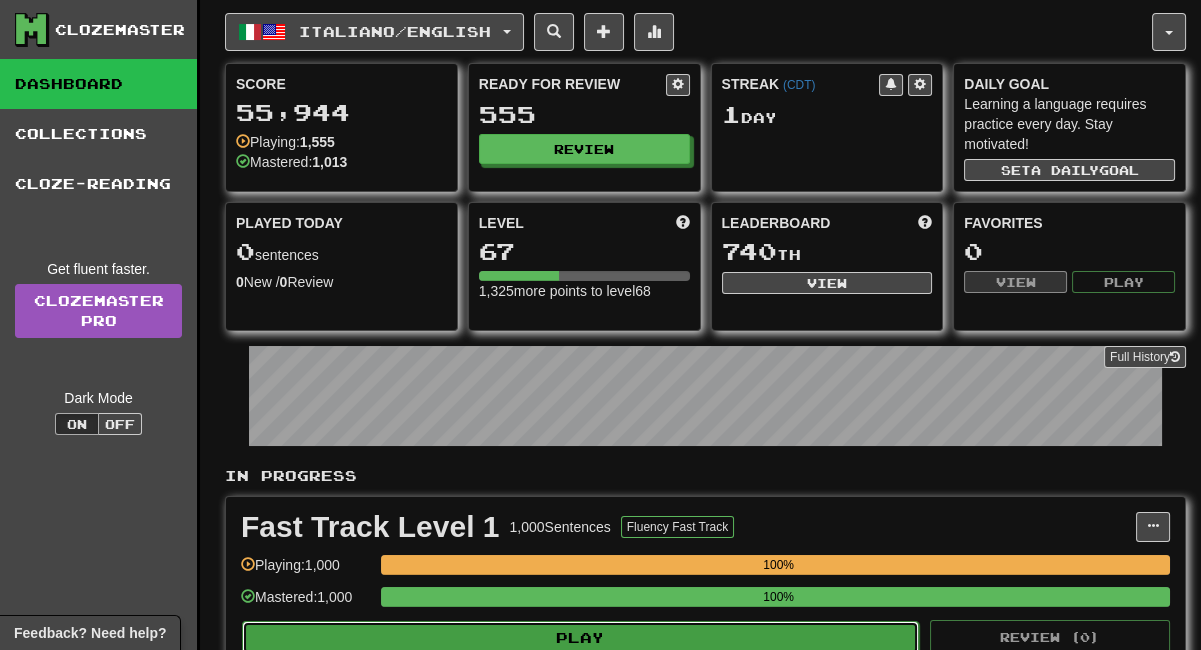 click on "Play" at bounding box center [580, 638] 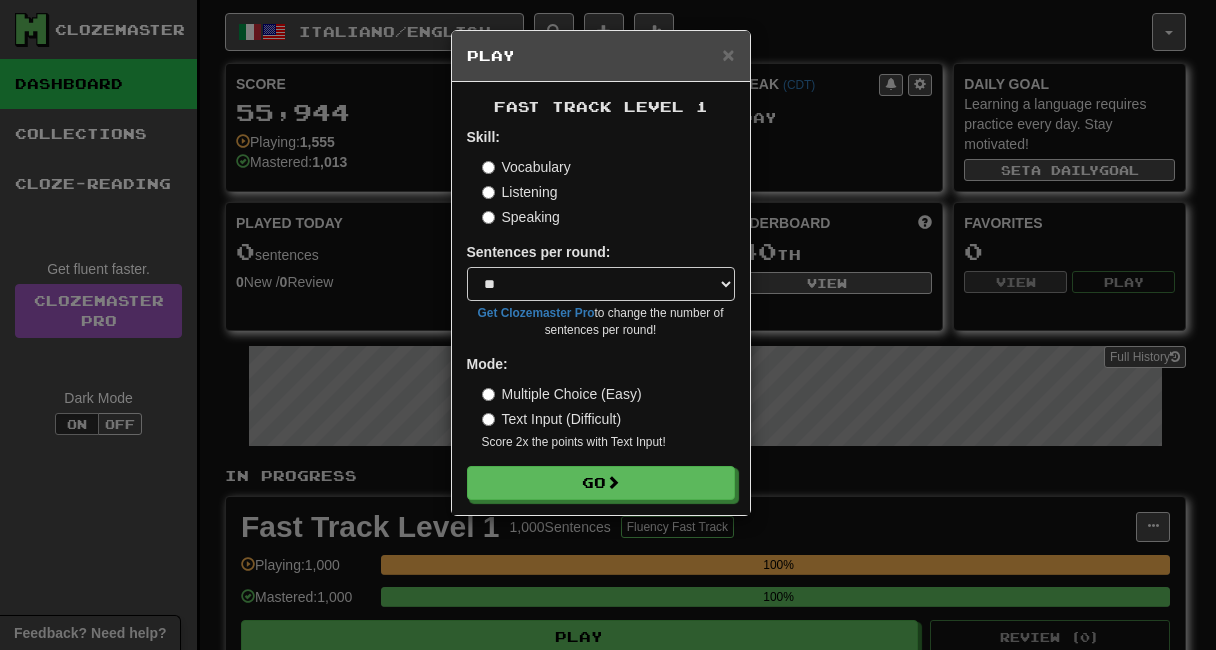 click on "Listening" at bounding box center (520, 192) 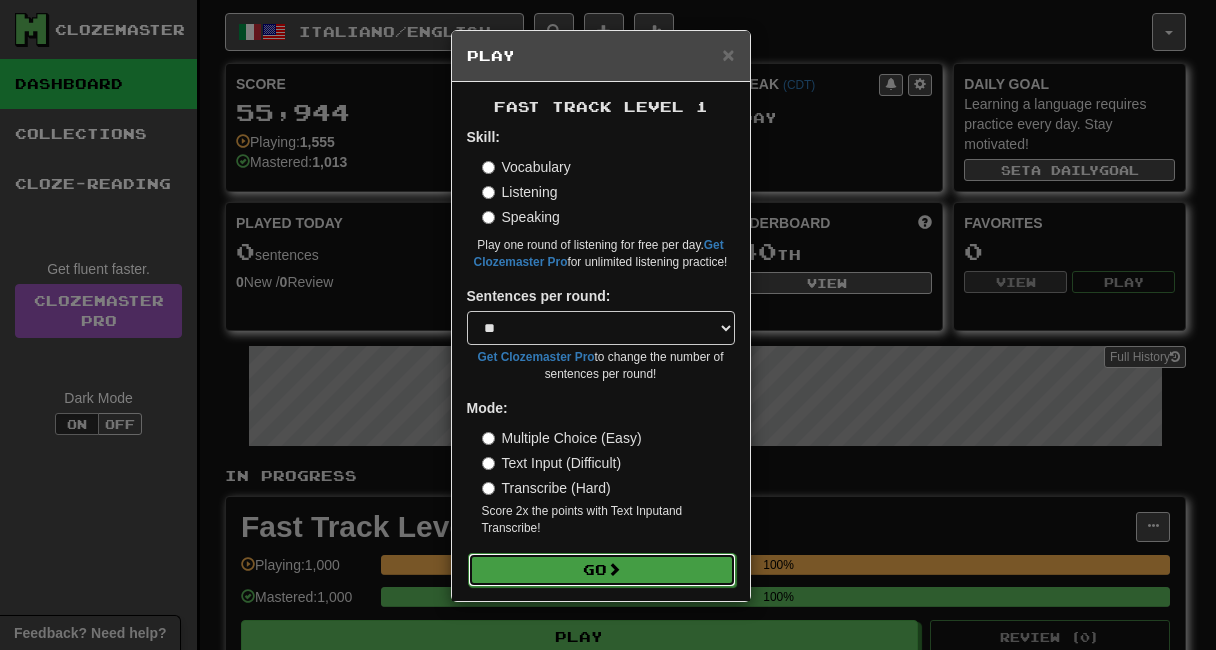 click on "Go" at bounding box center (602, 570) 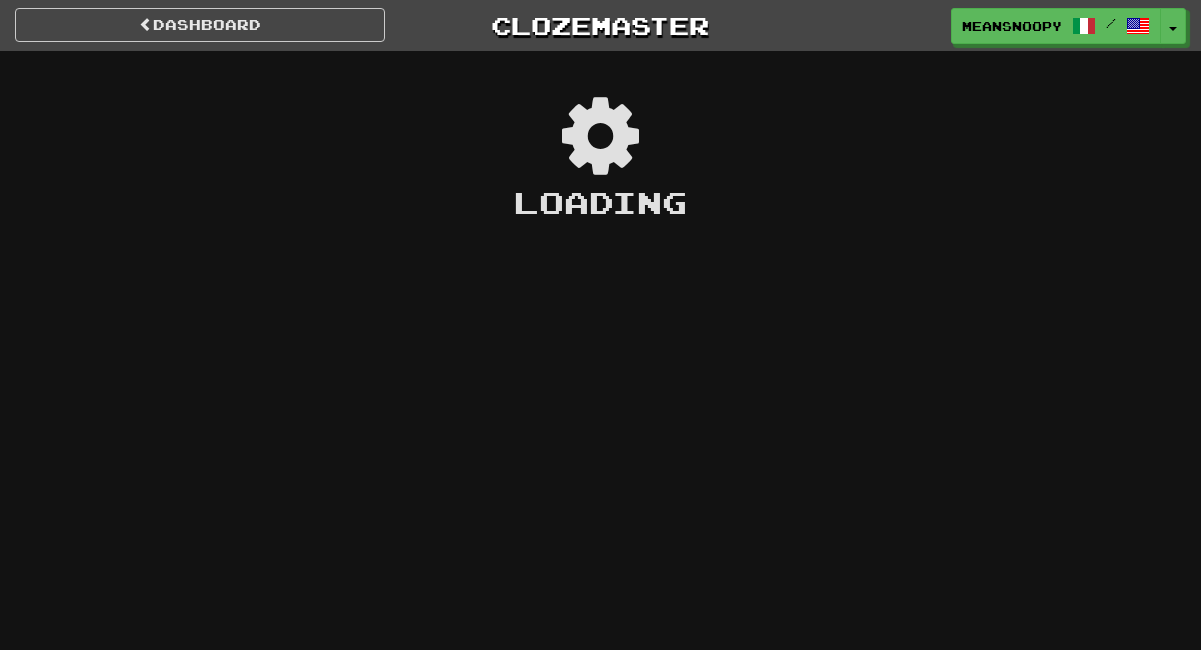 scroll, scrollTop: 0, scrollLeft: 0, axis: both 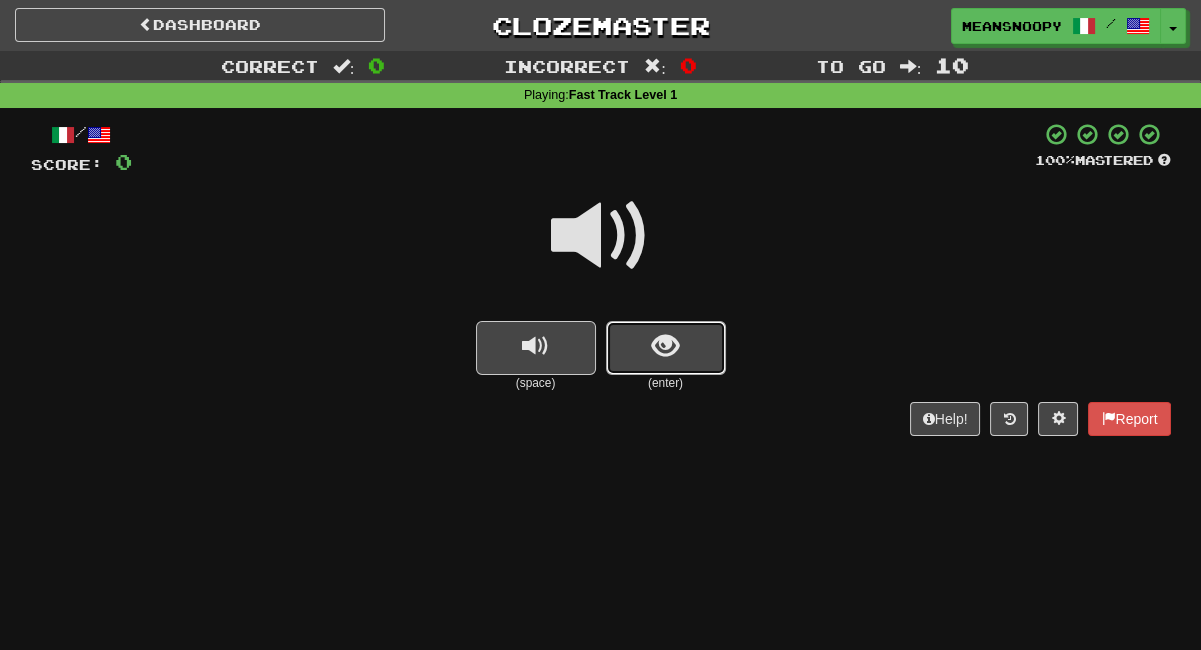click at bounding box center [665, 346] 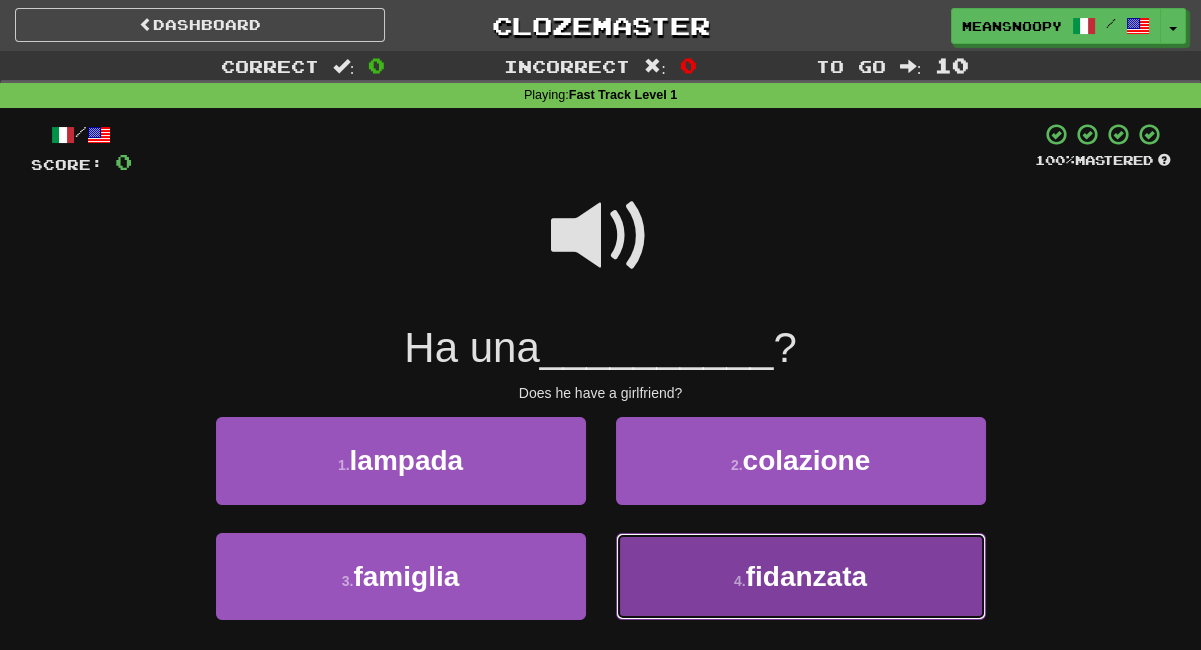 click on "4 .  fidanzata" at bounding box center [801, 576] 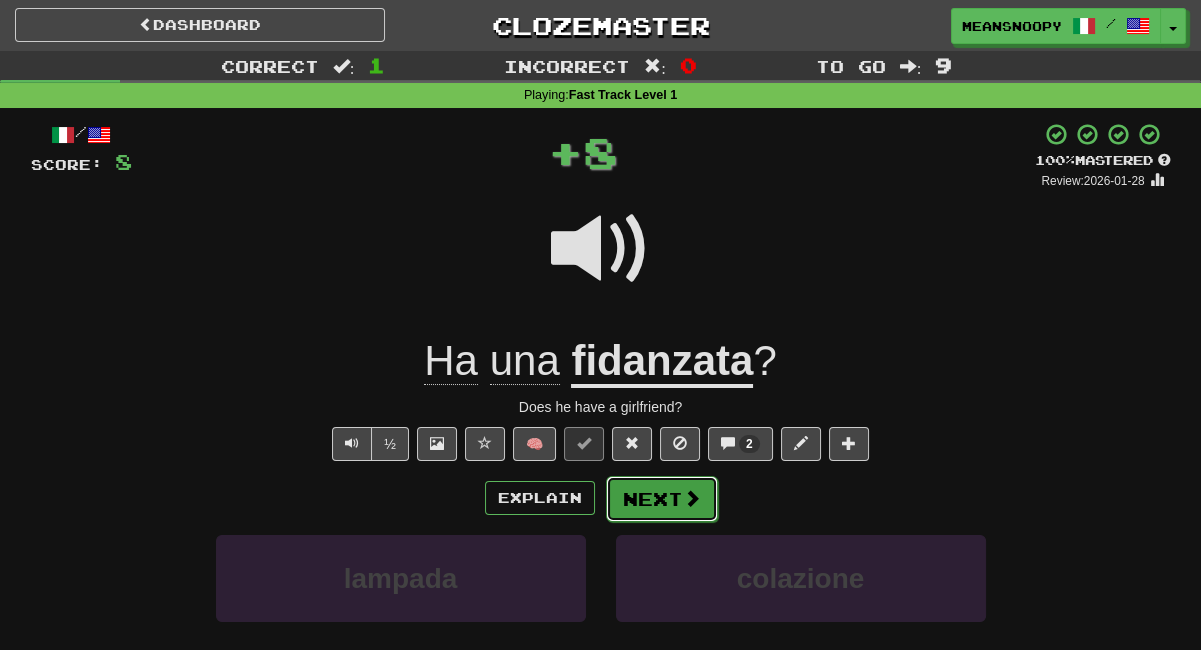 click on "Next" at bounding box center [662, 499] 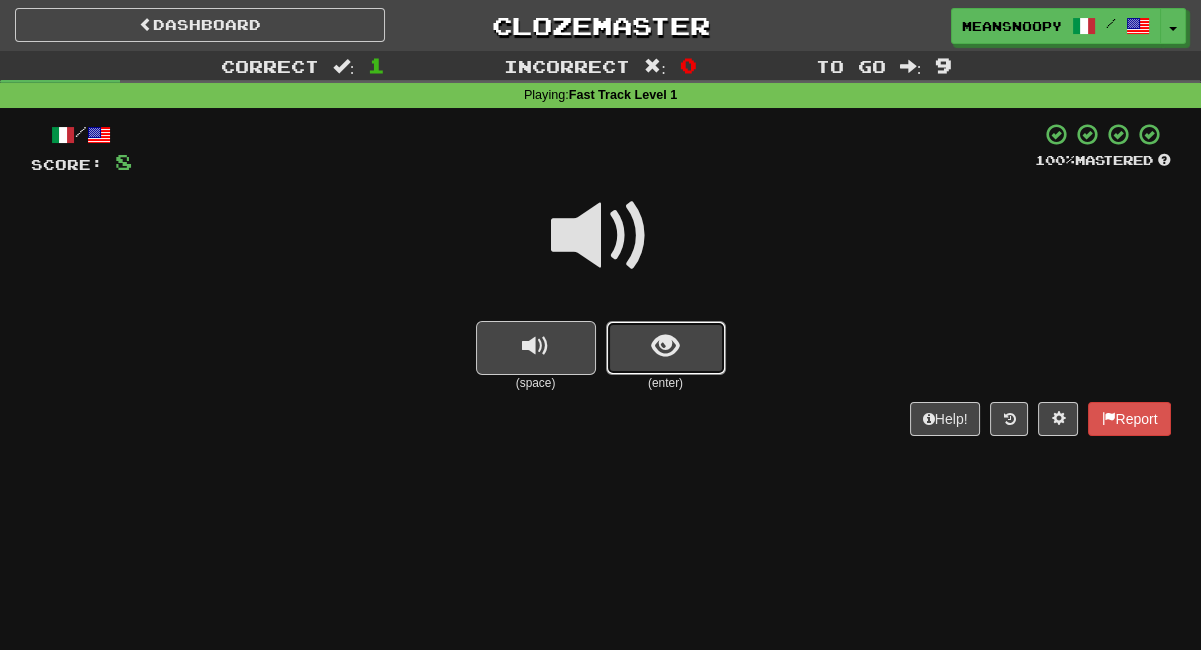 click at bounding box center (665, 346) 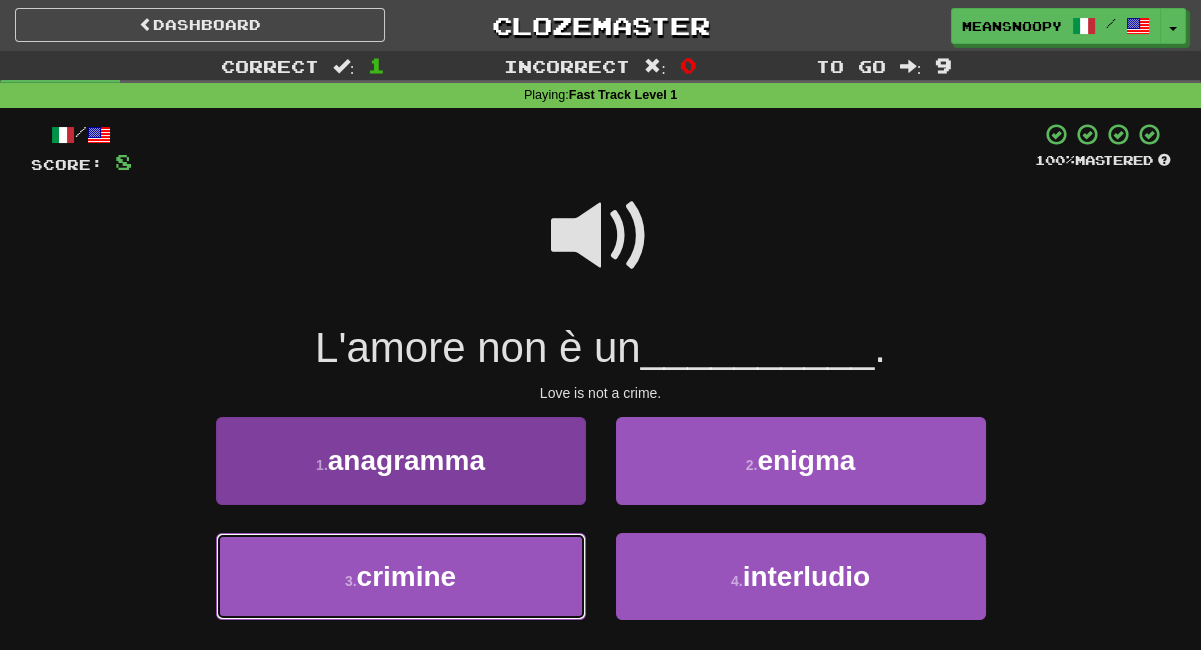 click on "3 .  crimine" at bounding box center (401, 576) 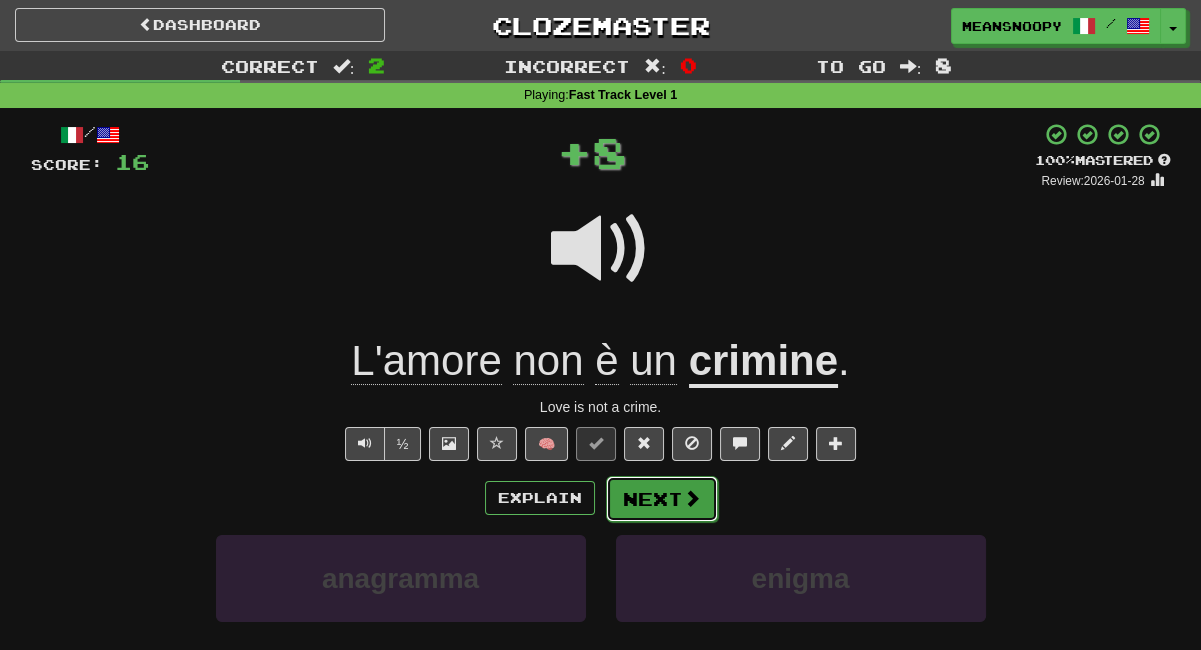click on "Next" at bounding box center (662, 499) 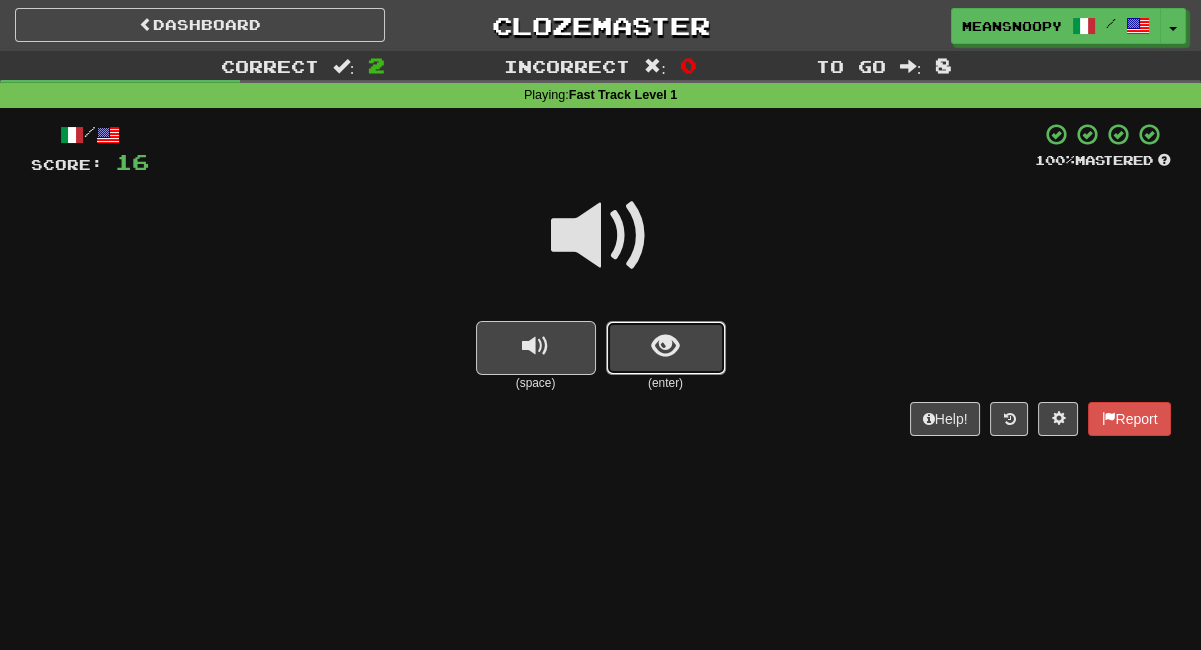 click at bounding box center (665, 346) 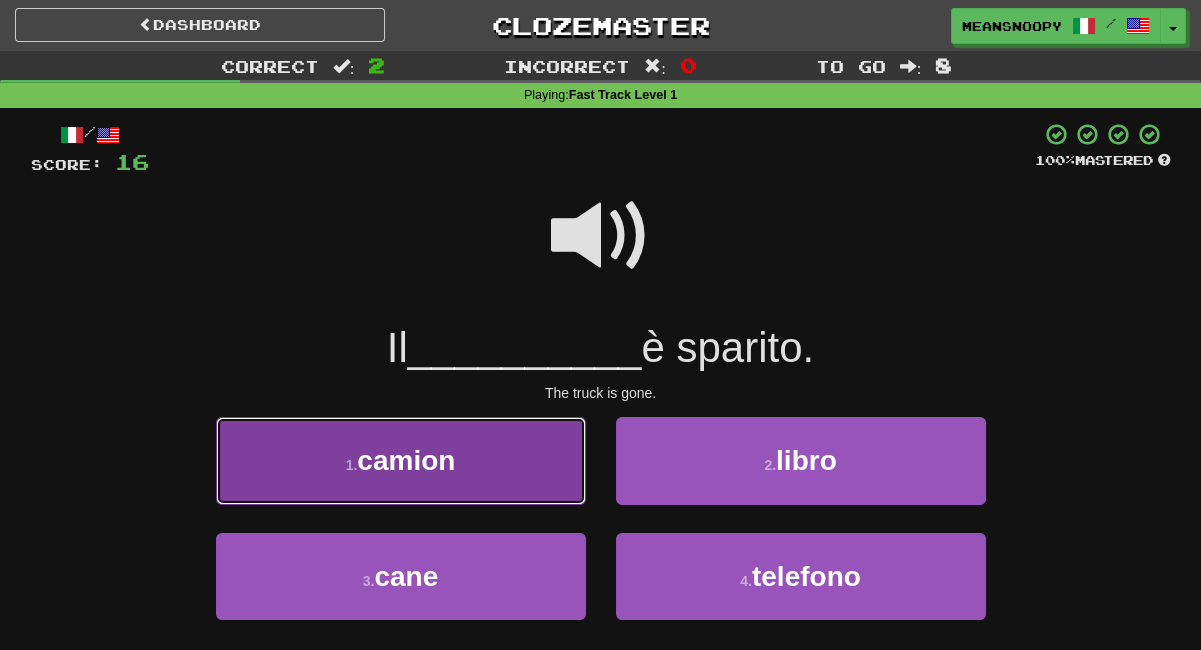 click on "1 .  camion" at bounding box center (401, 460) 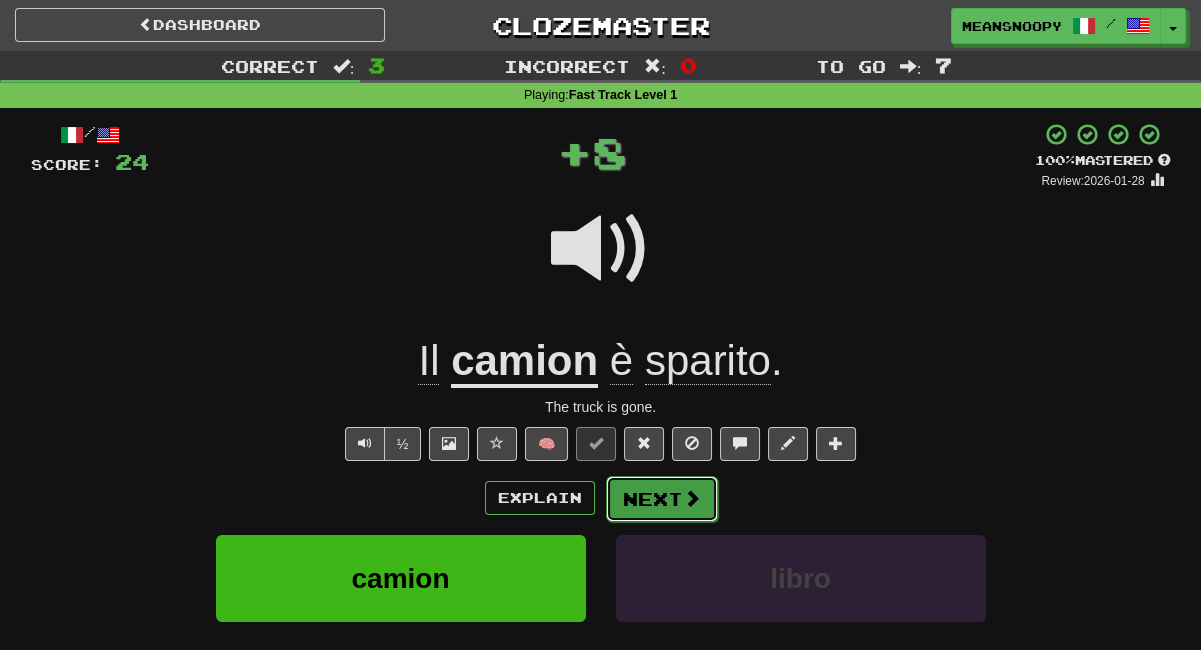 click on "Next" at bounding box center [662, 499] 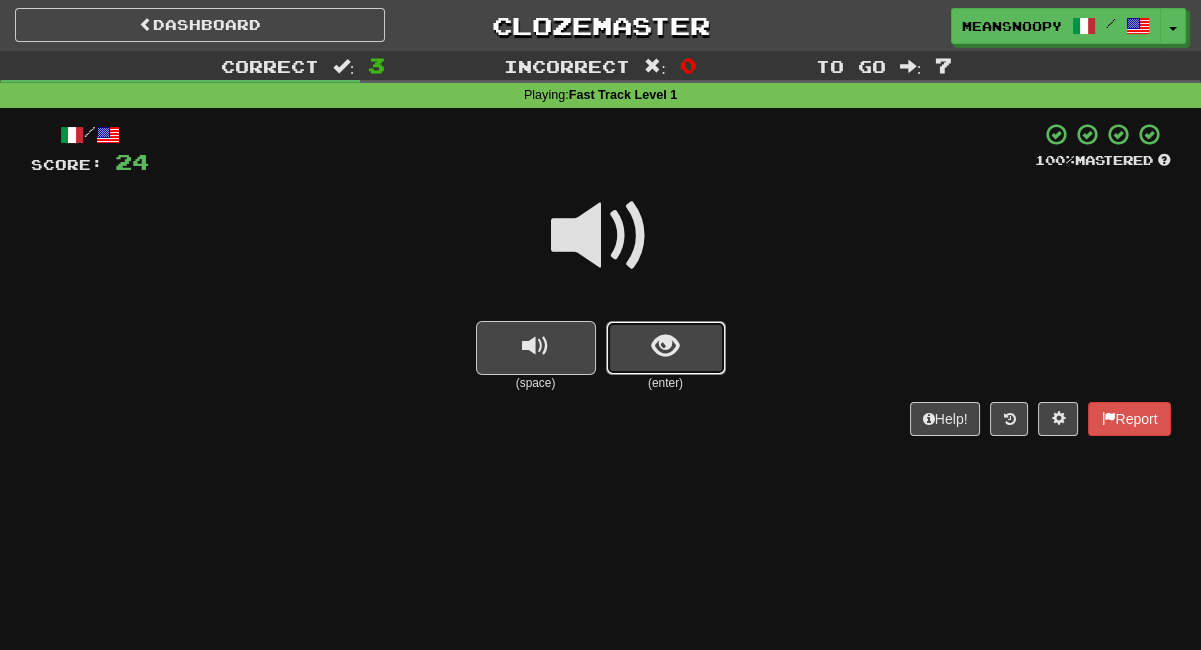 click at bounding box center [665, 346] 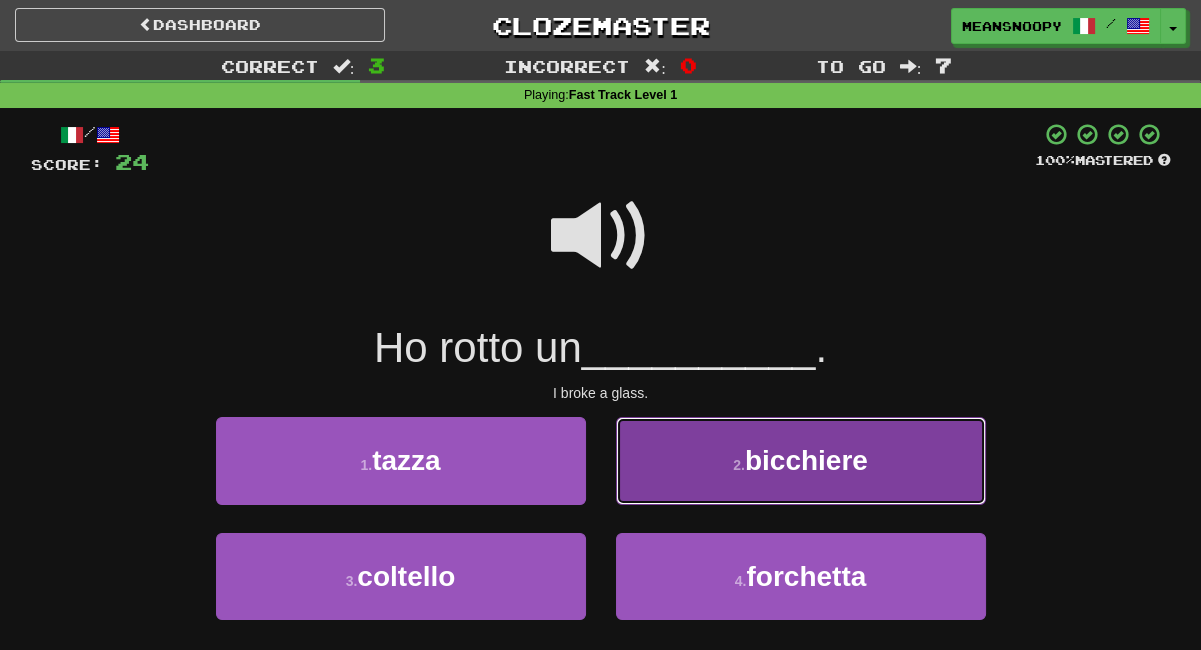 click on "2 .  bicchiere" at bounding box center (801, 460) 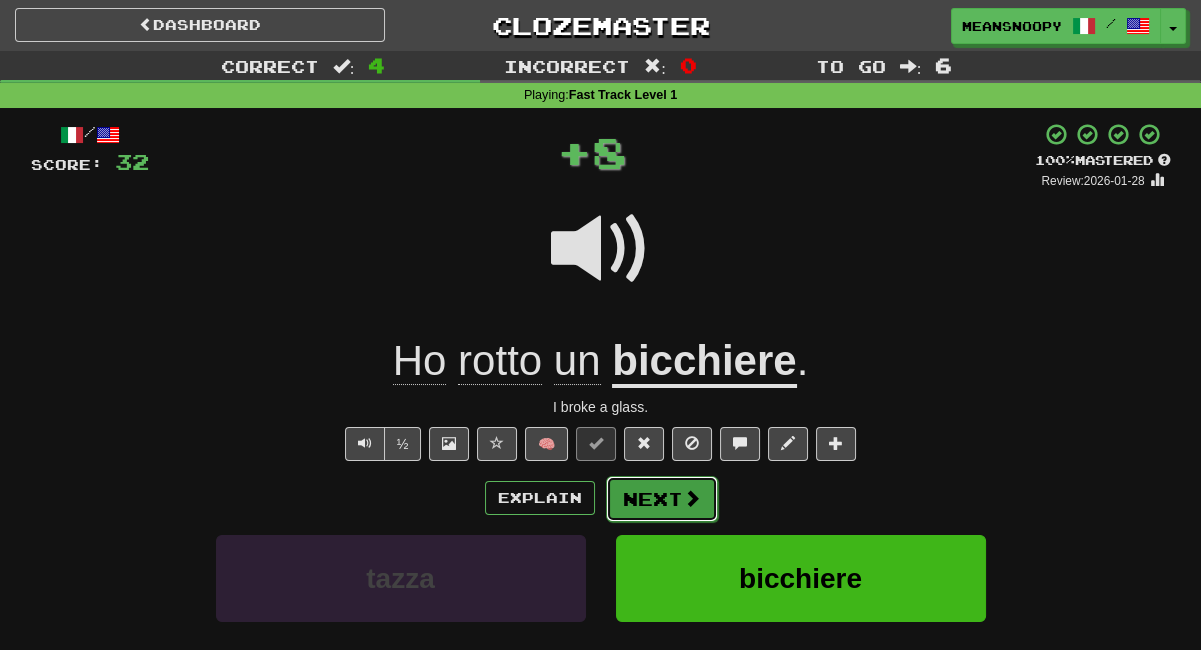 click on "Next" at bounding box center (662, 499) 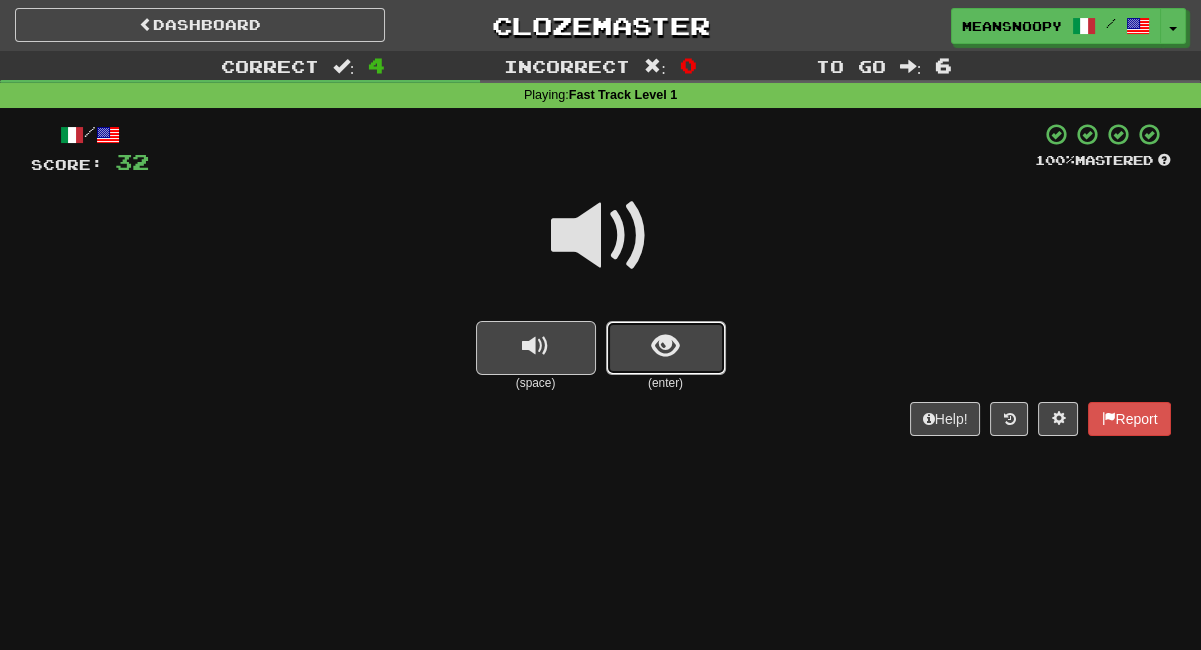 click at bounding box center (666, 348) 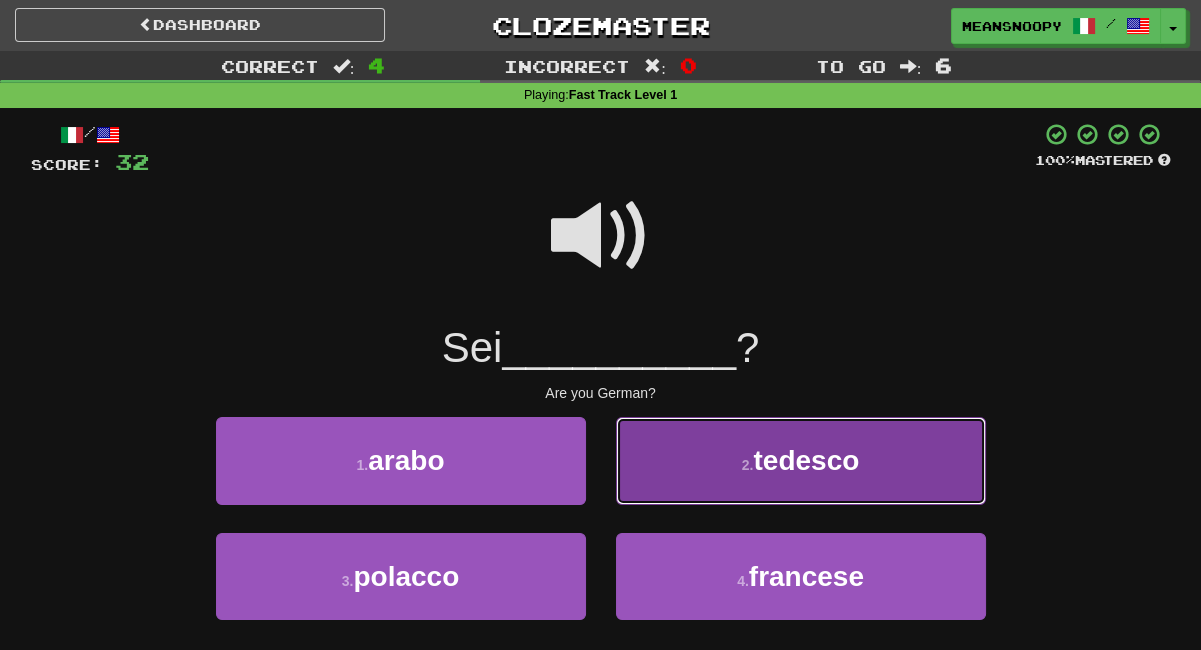 click on "2 .  tedesco" at bounding box center [801, 460] 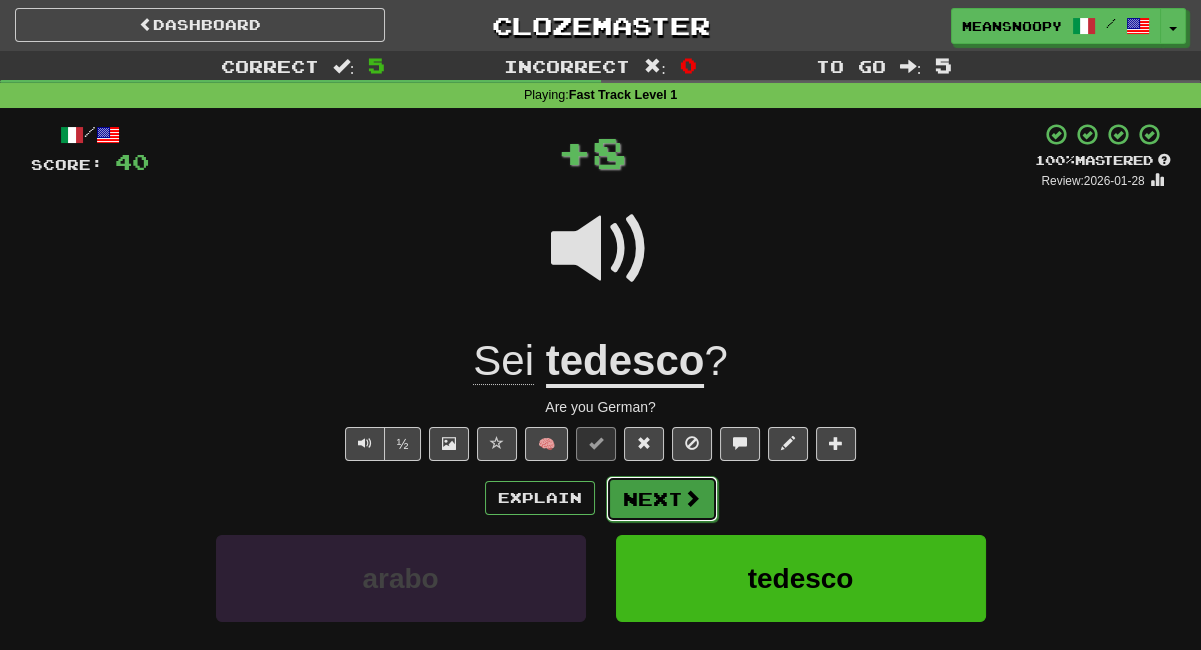 click on "Next" at bounding box center [662, 499] 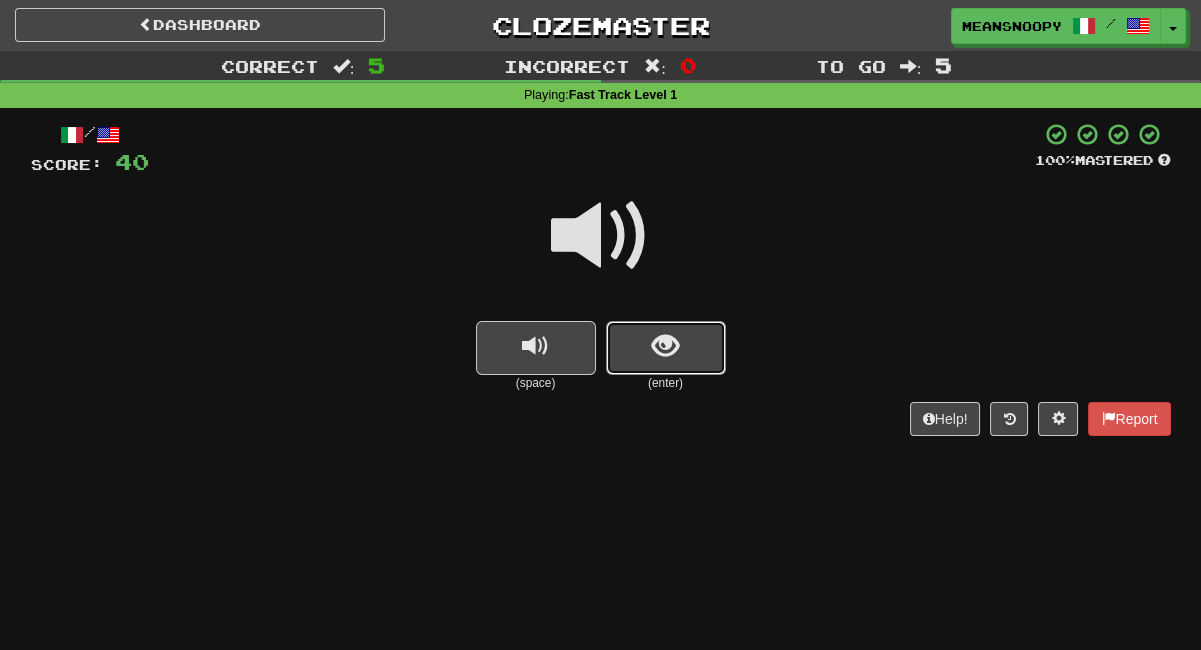 click at bounding box center (666, 348) 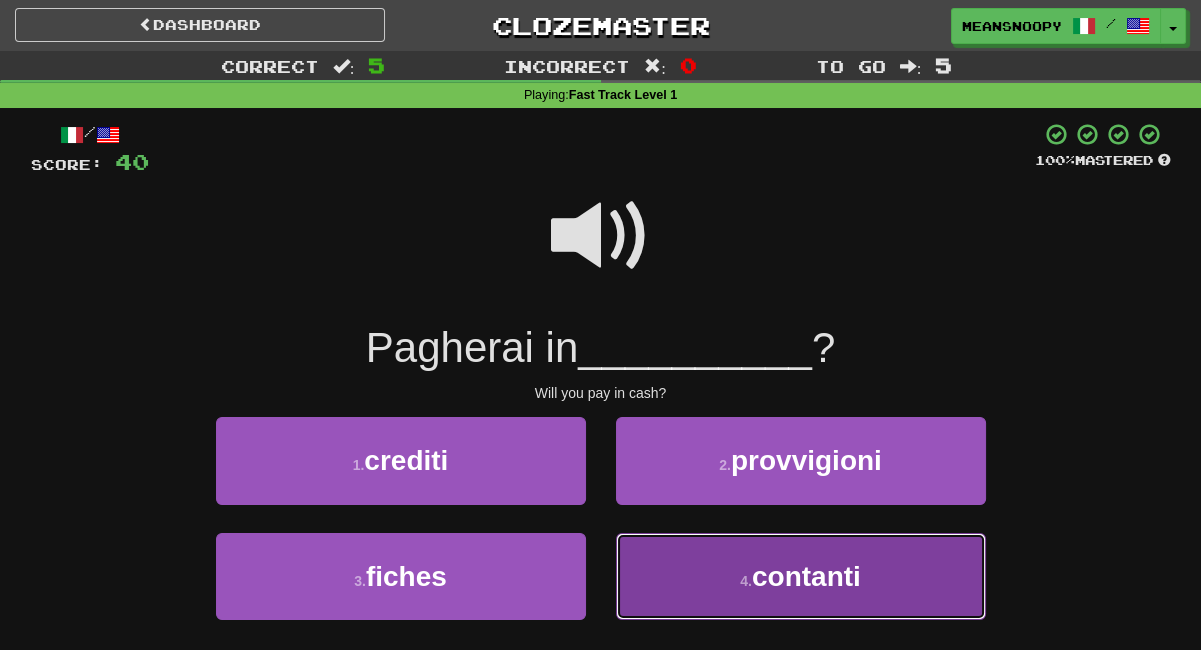 click on "4 .  contanti" at bounding box center (801, 576) 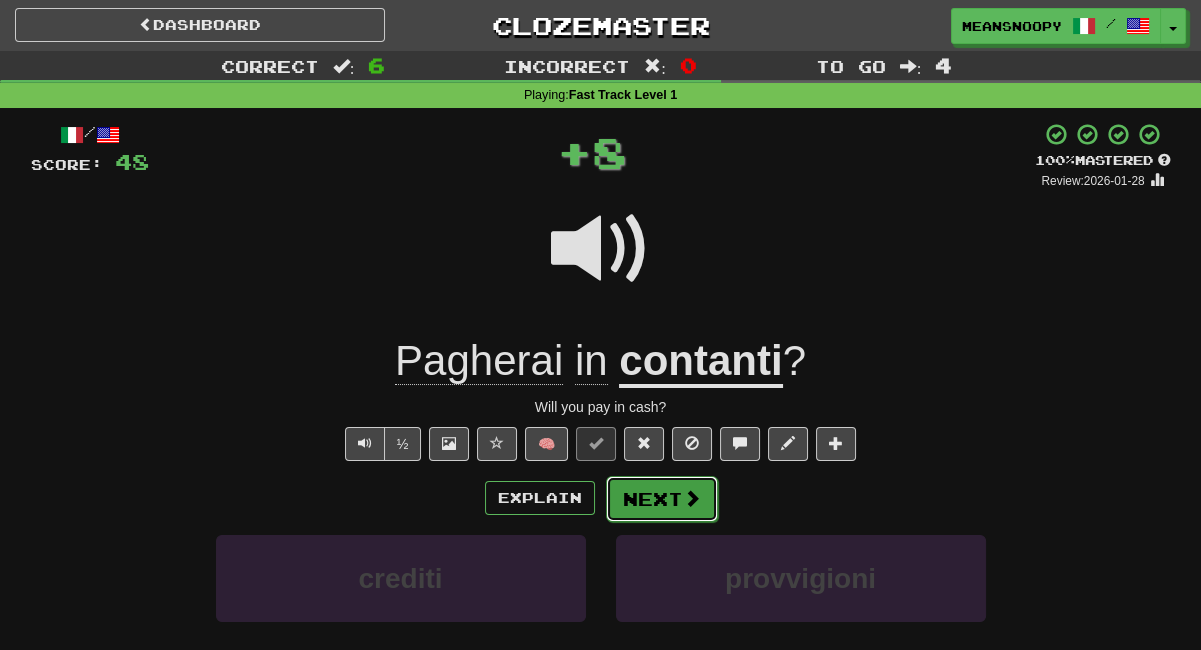 click at bounding box center [692, 498] 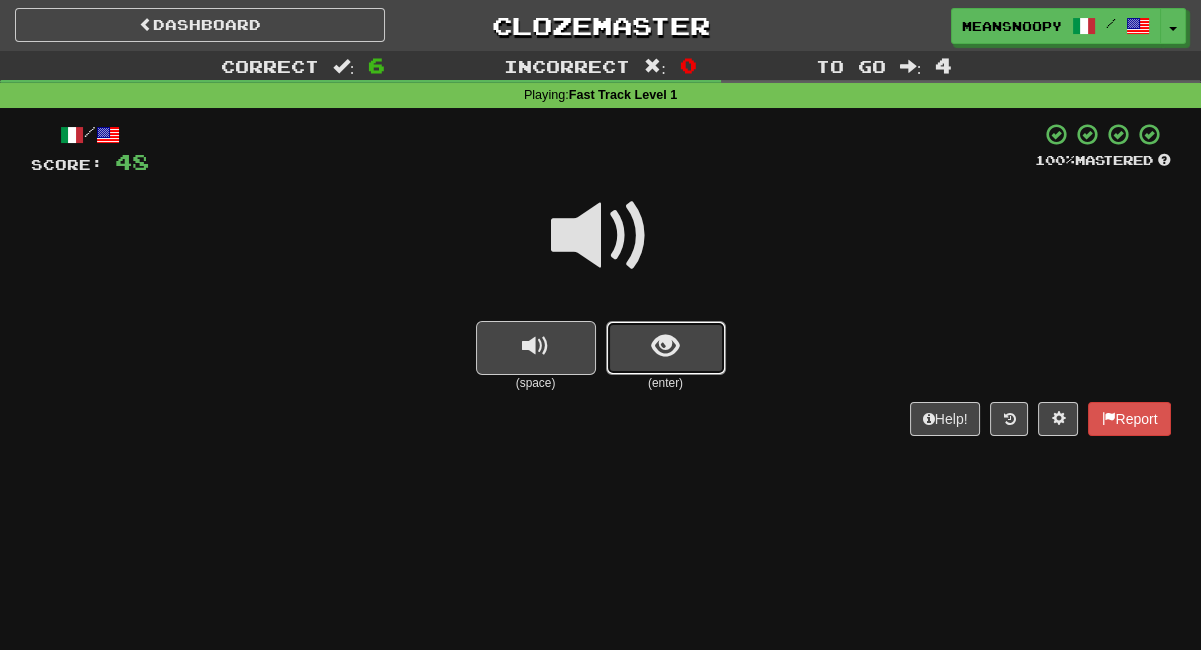 click at bounding box center (666, 348) 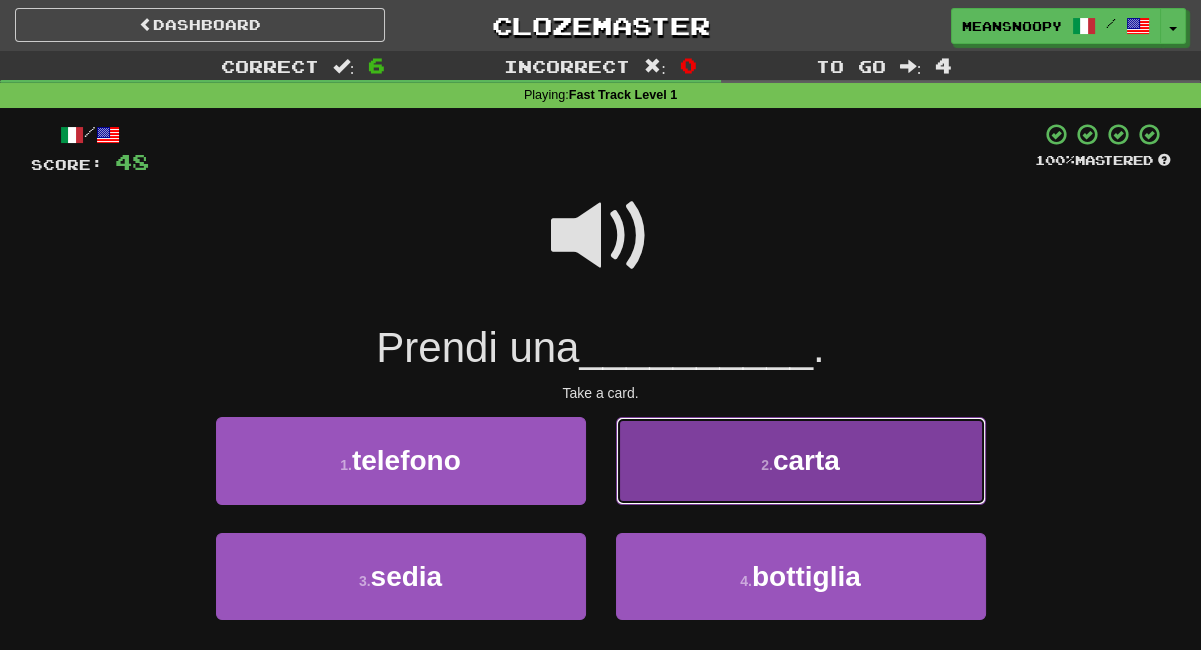click on "2 .  carta" at bounding box center (801, 460) 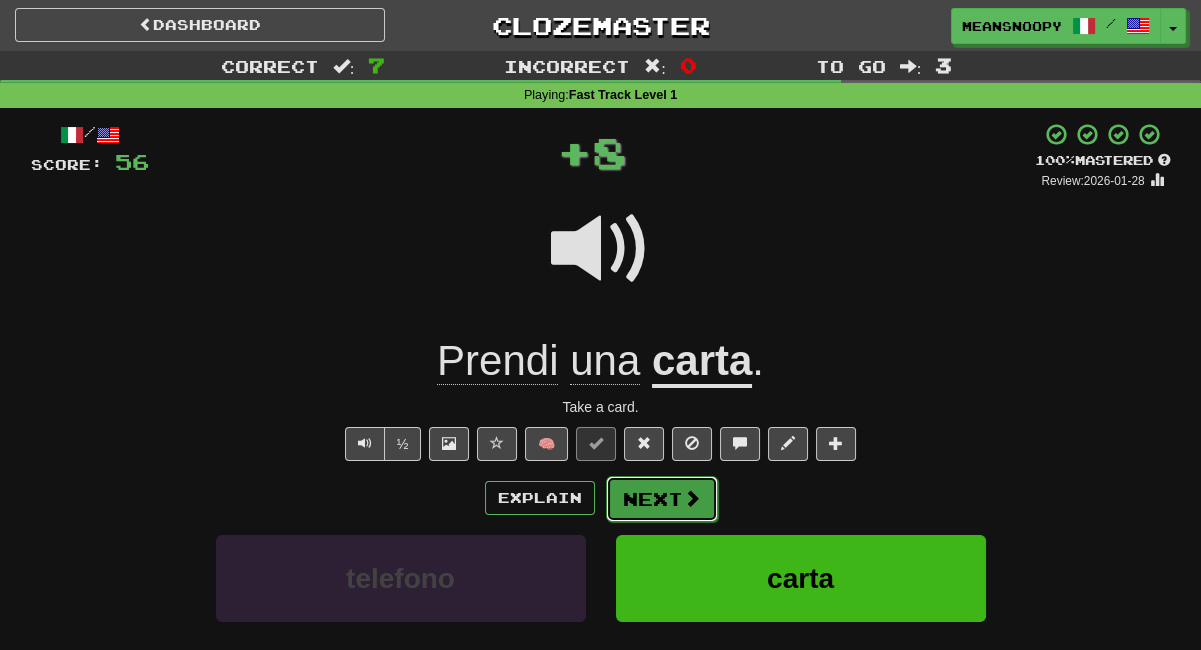 click at bounding box center [692, 498] 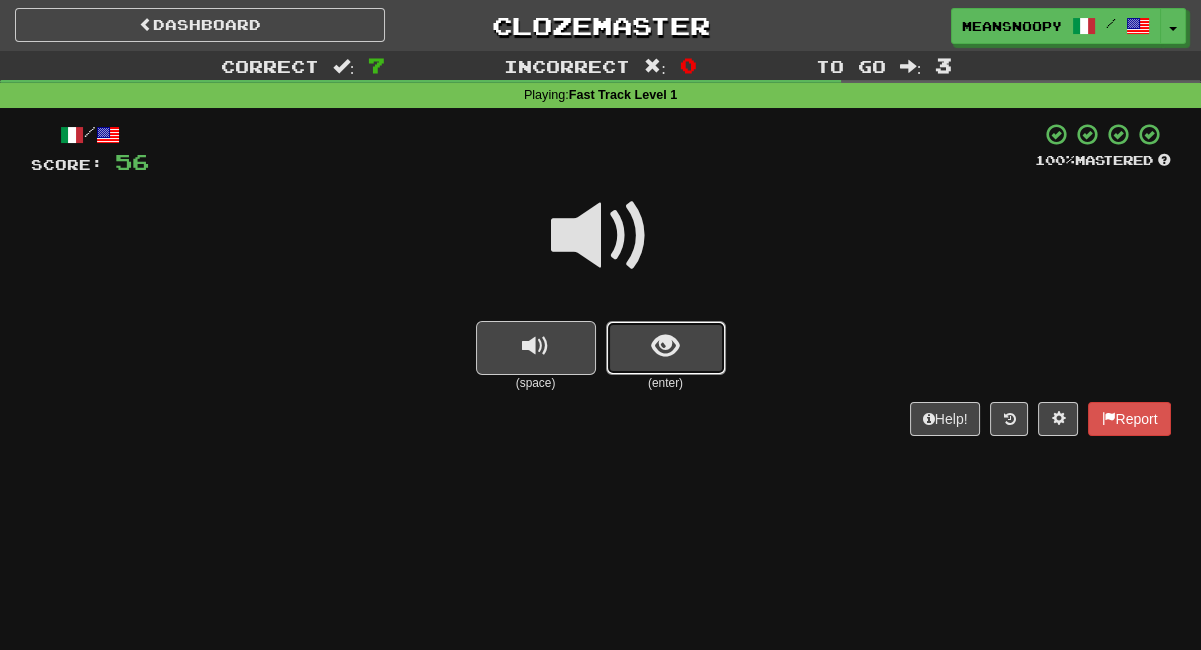 click at bounding box center [666, 348] 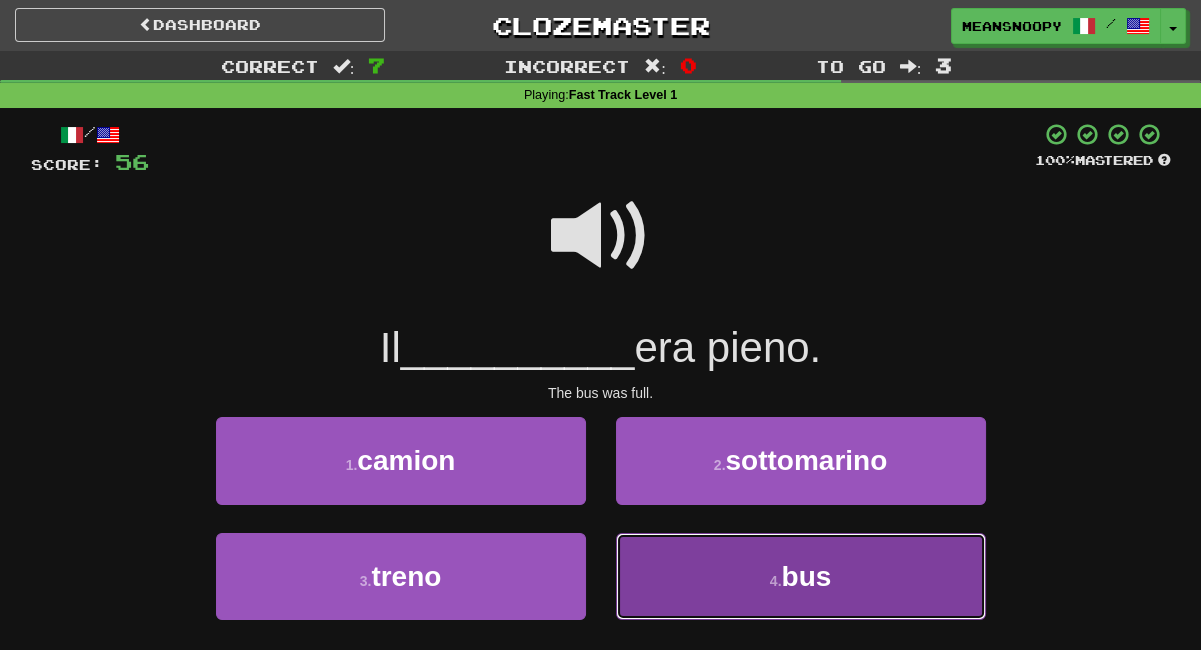click on "4 .  bus" at bounding box center (801, 576) 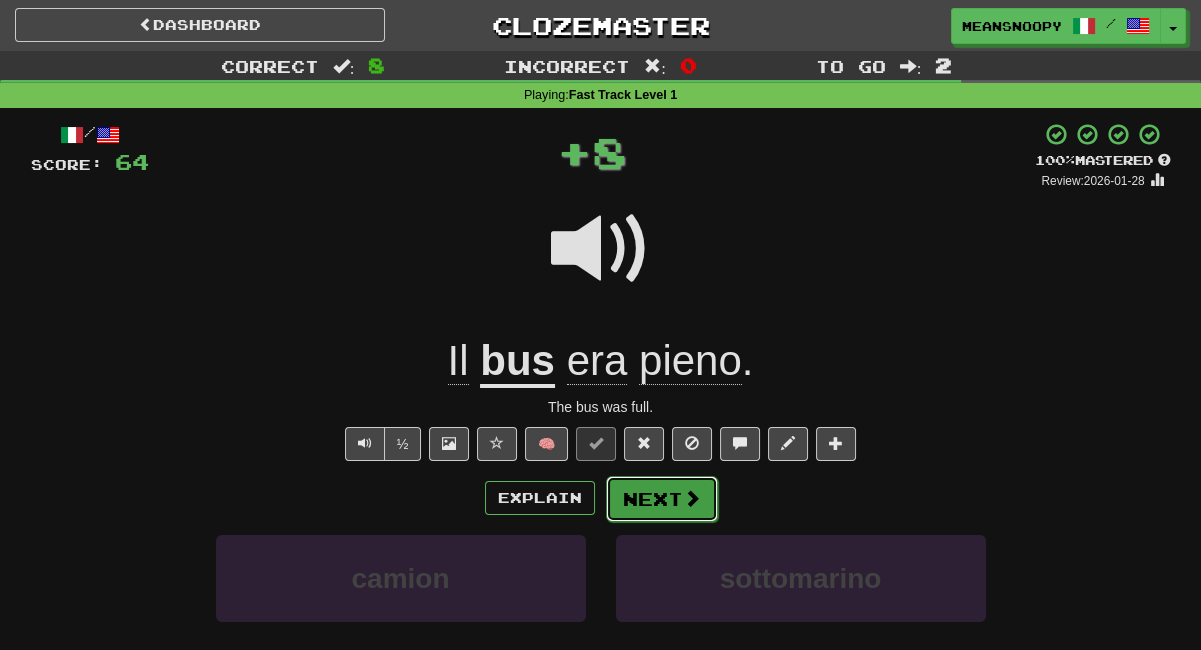 click on "Next" at bounding box center (662, 499) 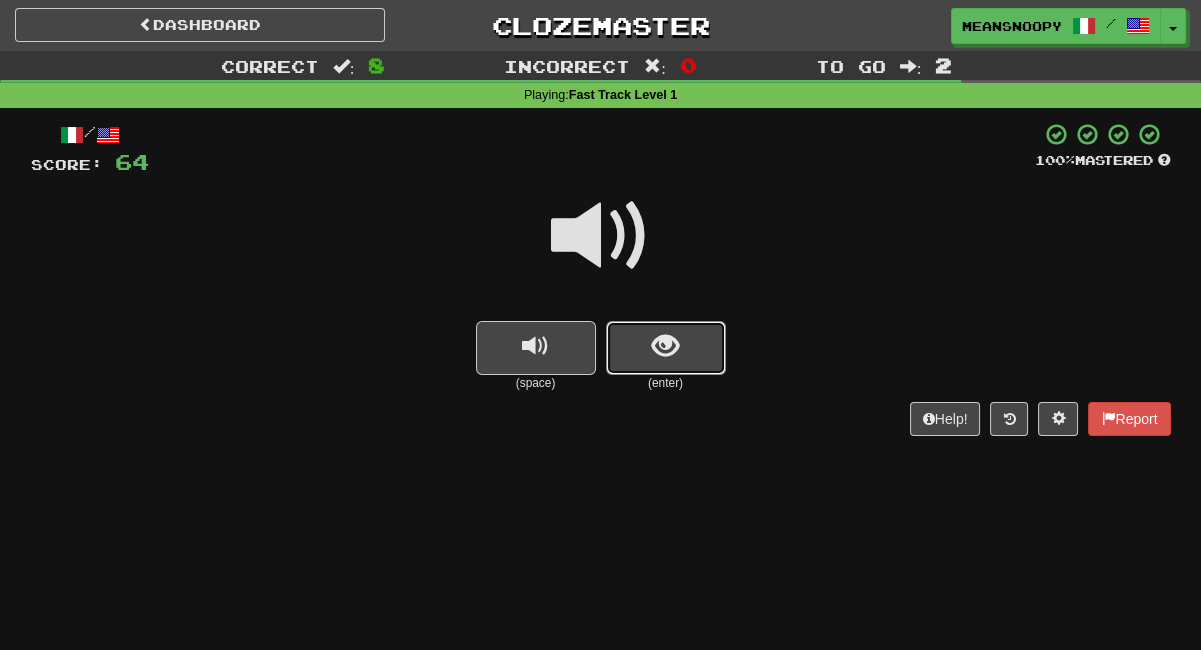 click at bounding box center (666, 348) 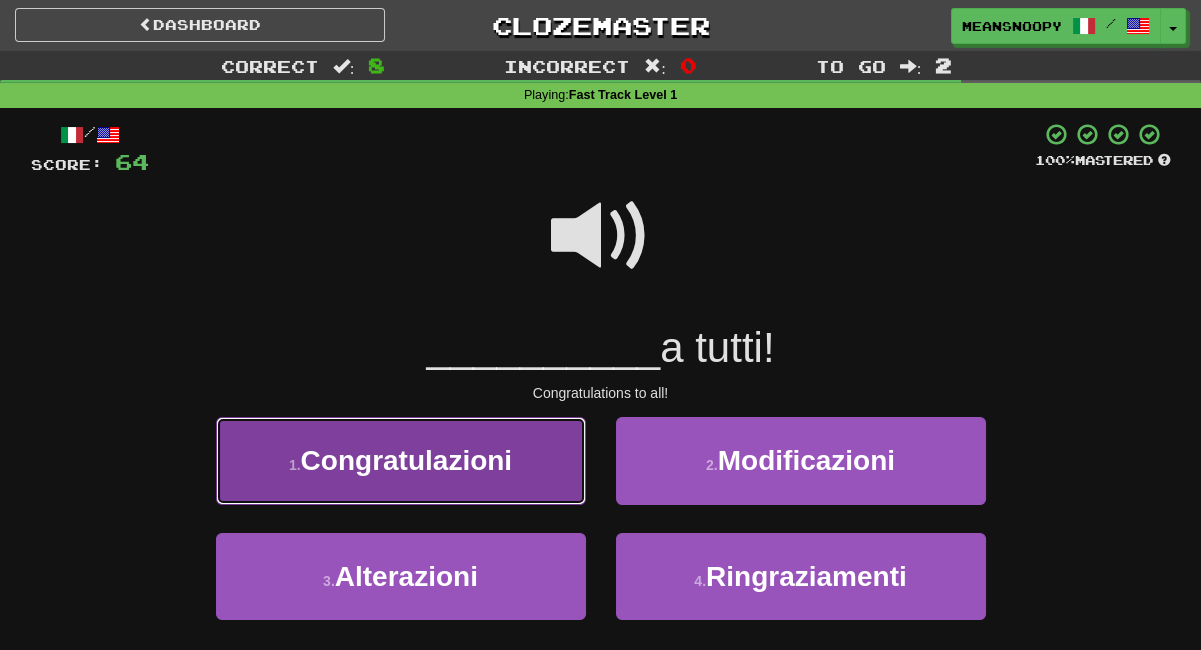 click on "1 .  Congratulazioni" at bounding box center (401, 460) 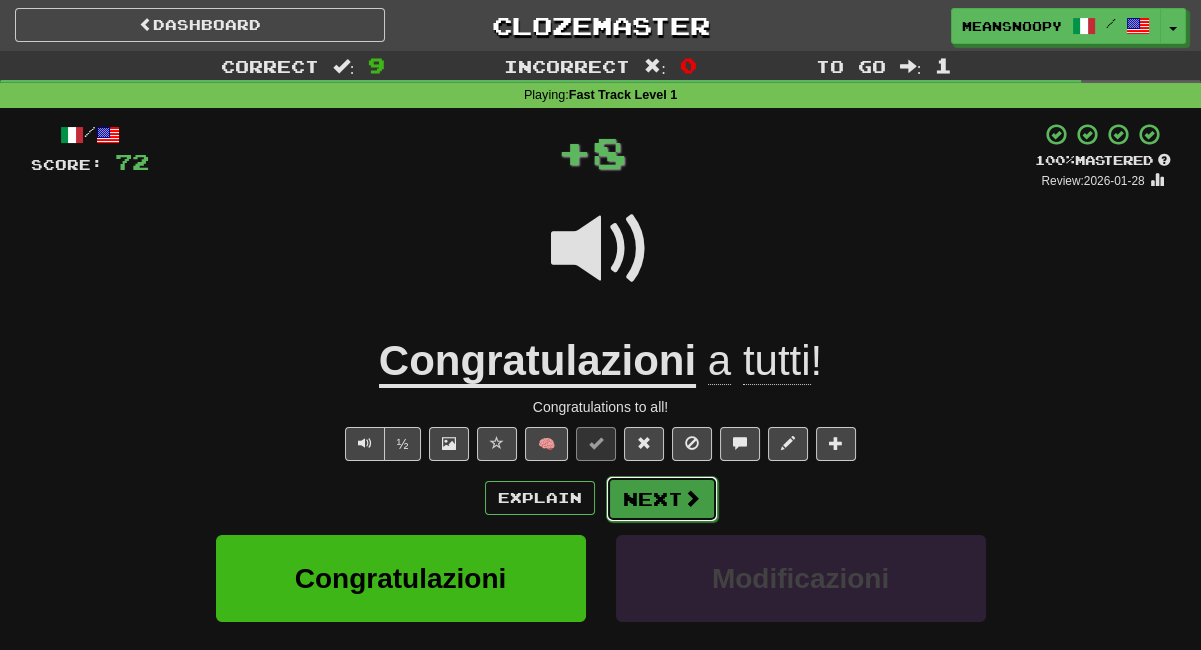 click on "Next" at bounding box center (662, 499) 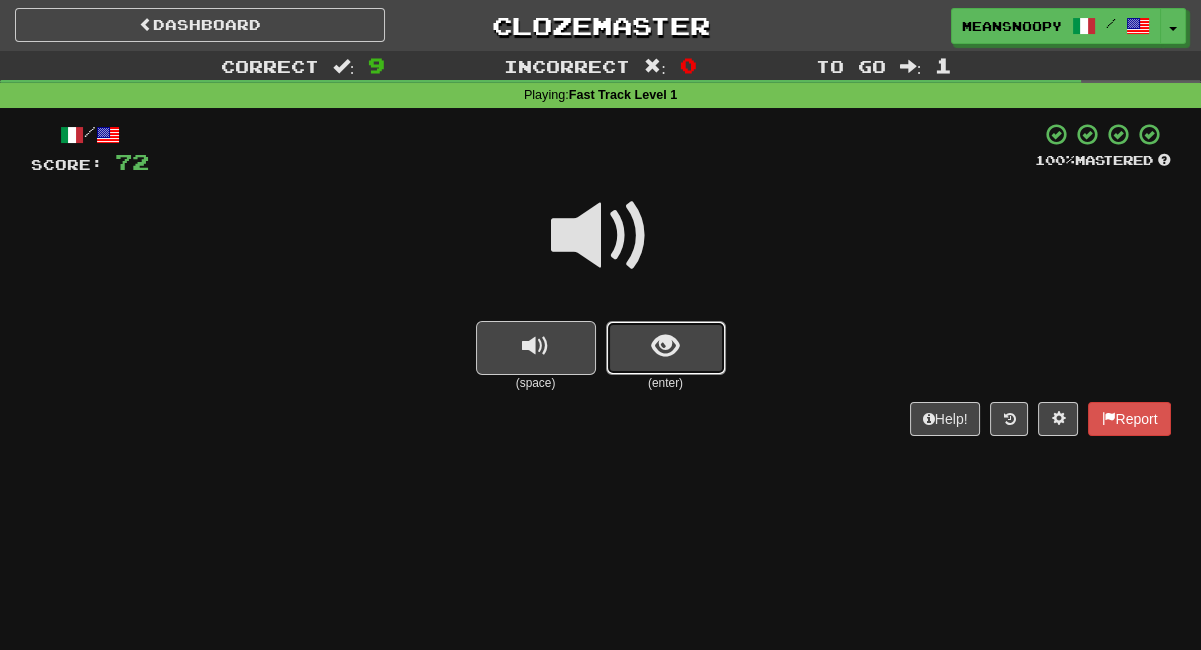 click at bounding box center (665, 346) 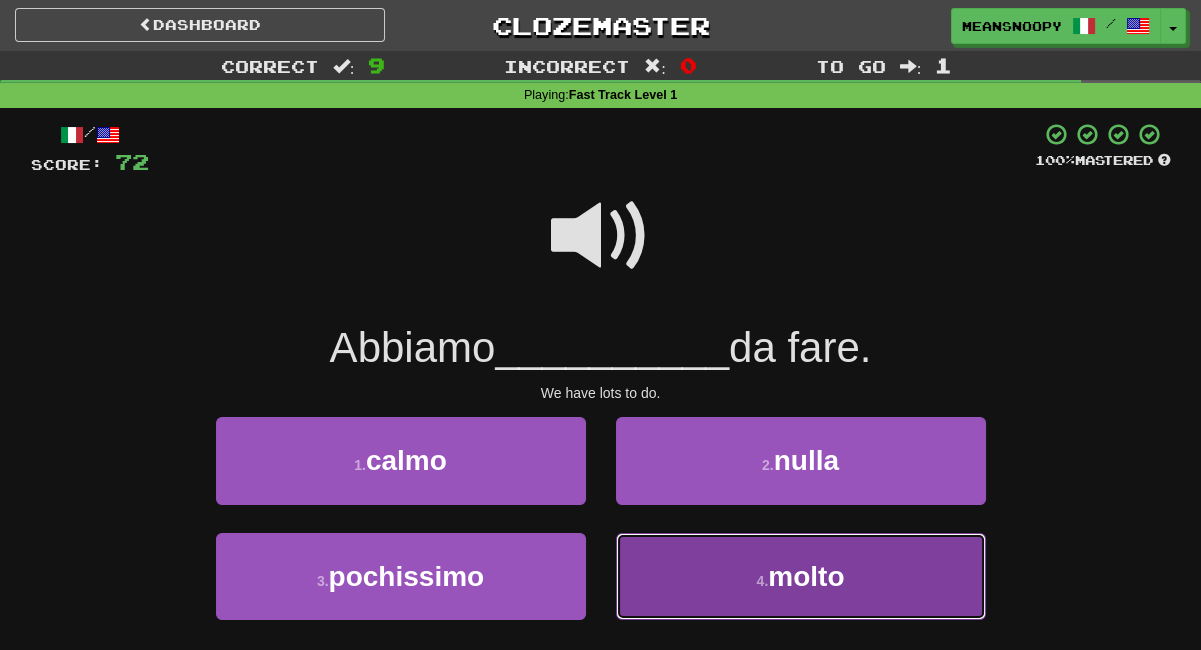 click on "4 .  molto" at bounding box center [801, 576] 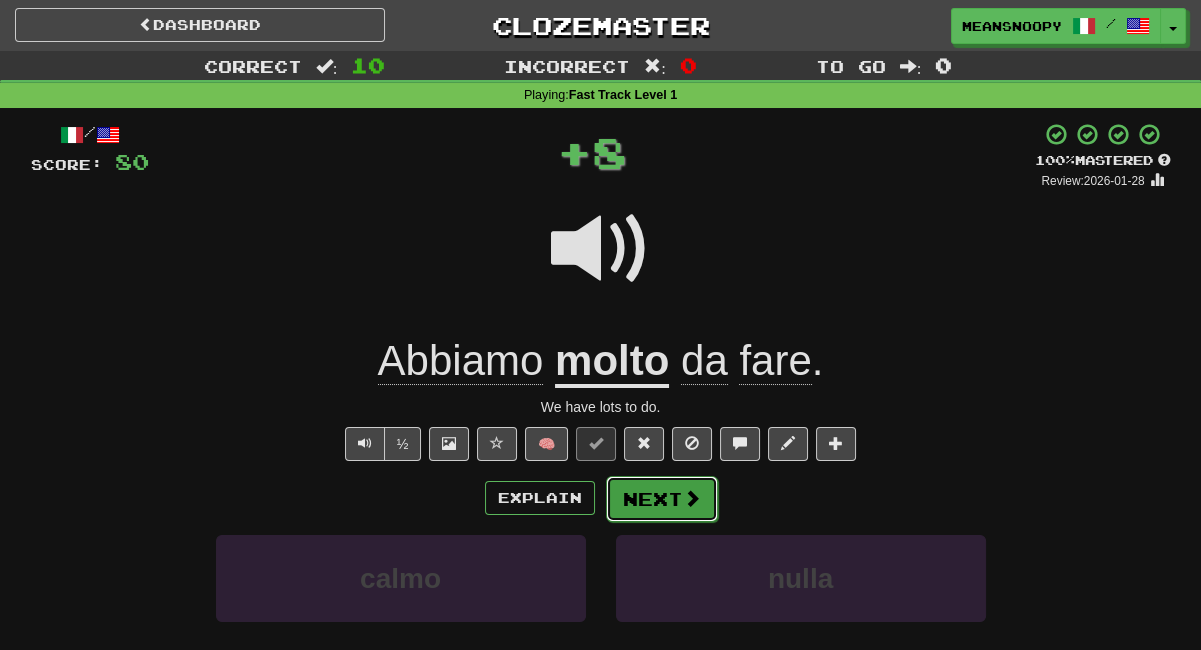 click on "Next" at bounding box center [662, 499] 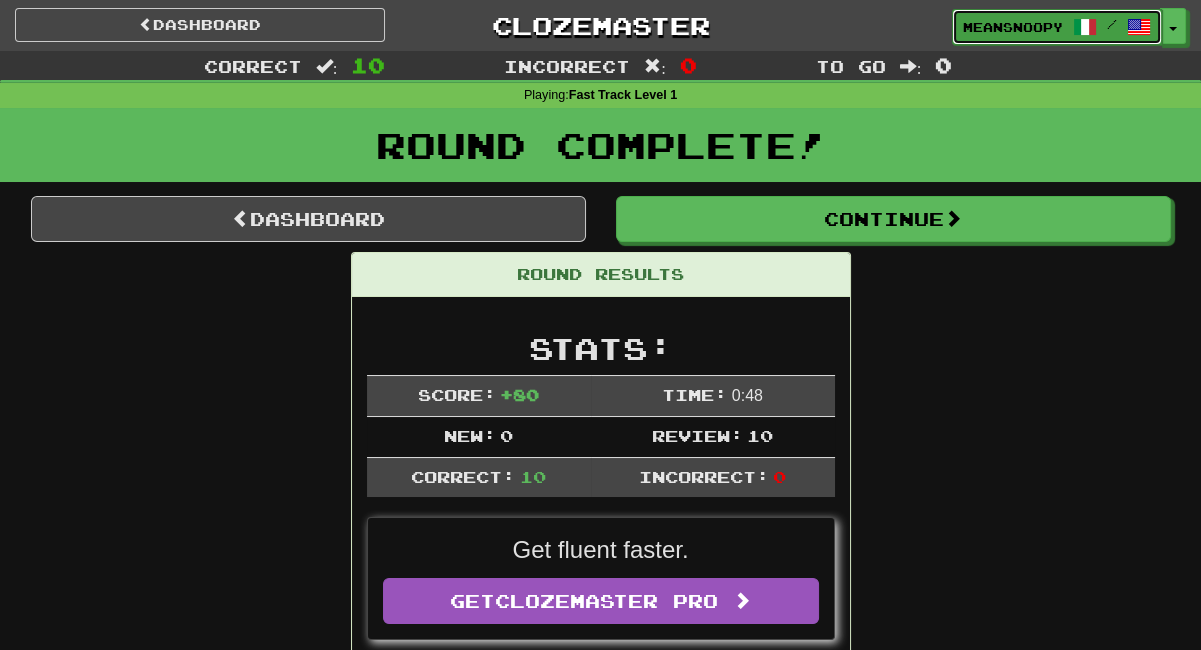 click on "meansnoopy
/" at bounding box center [1057, 27] 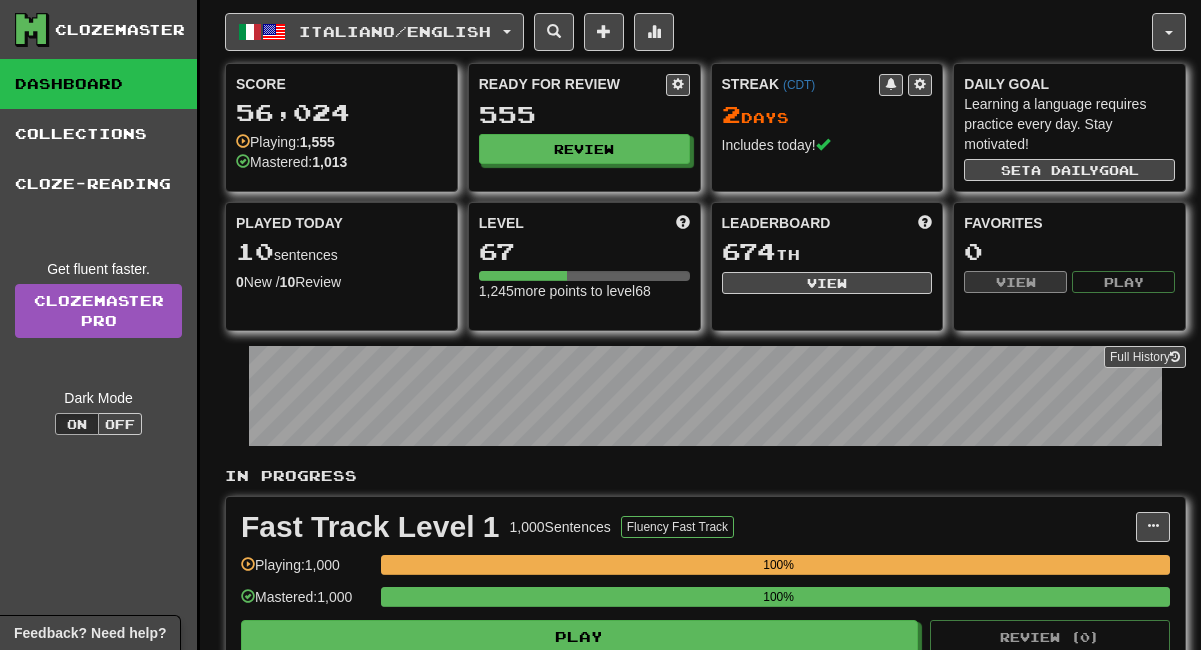 scroll, scrollTop: 0, scrollLeft: 0, axis: both 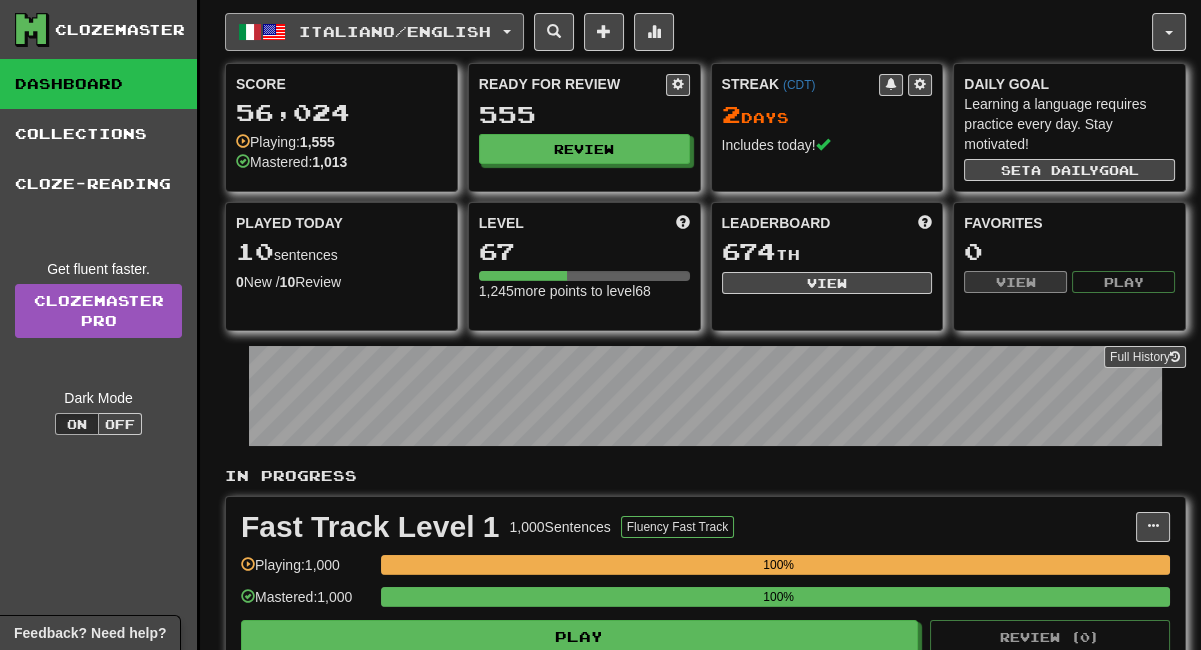 click on "Italiano  /  English" at bounding box center (374, 32) 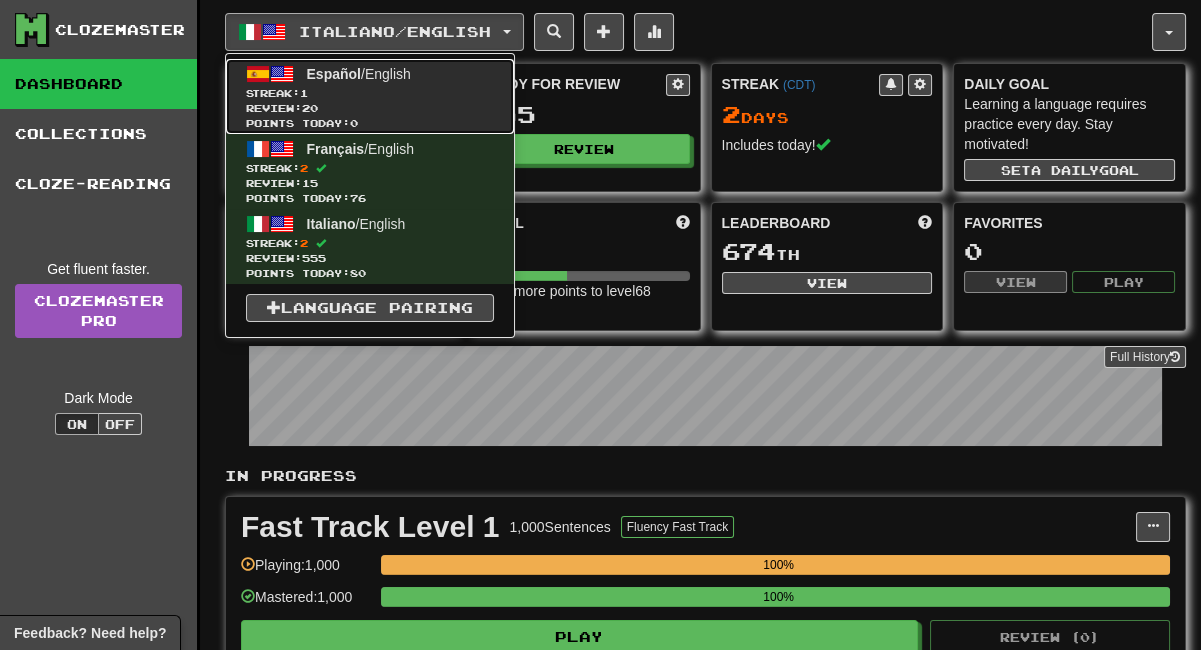 click on "Español  /  English Streak:  1   Review:  20 Points today:  0" at bounding box center [370, 96] 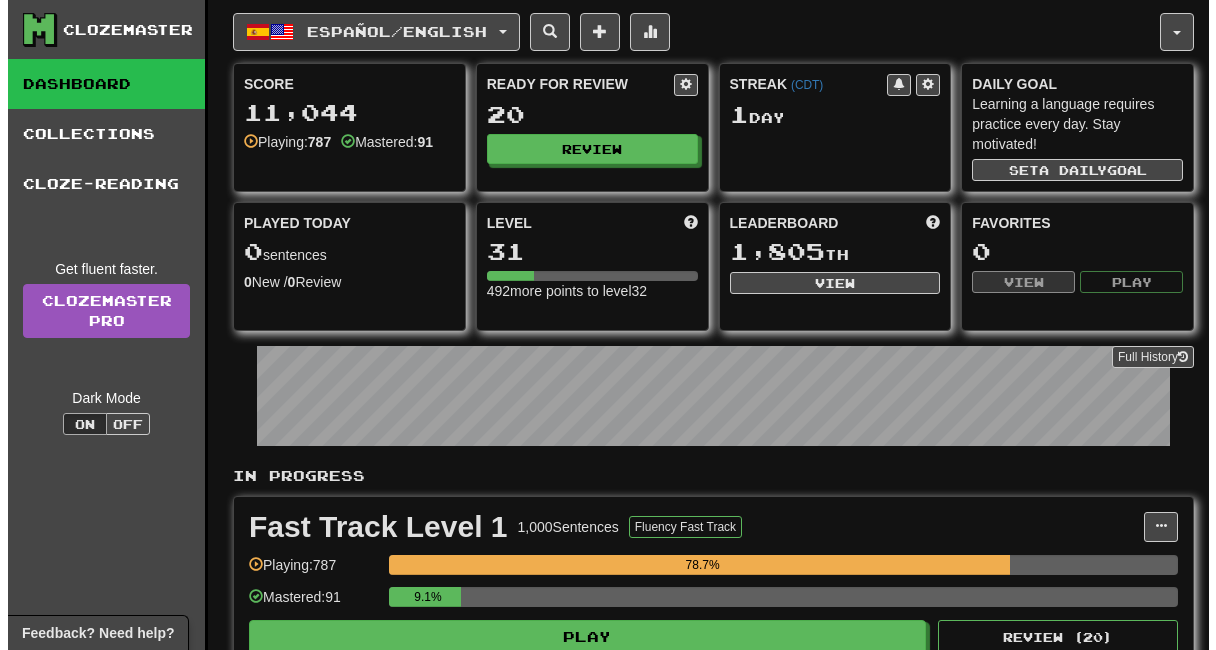 scroll, scrollTop: 0, scrollLeft: 0, axis: both 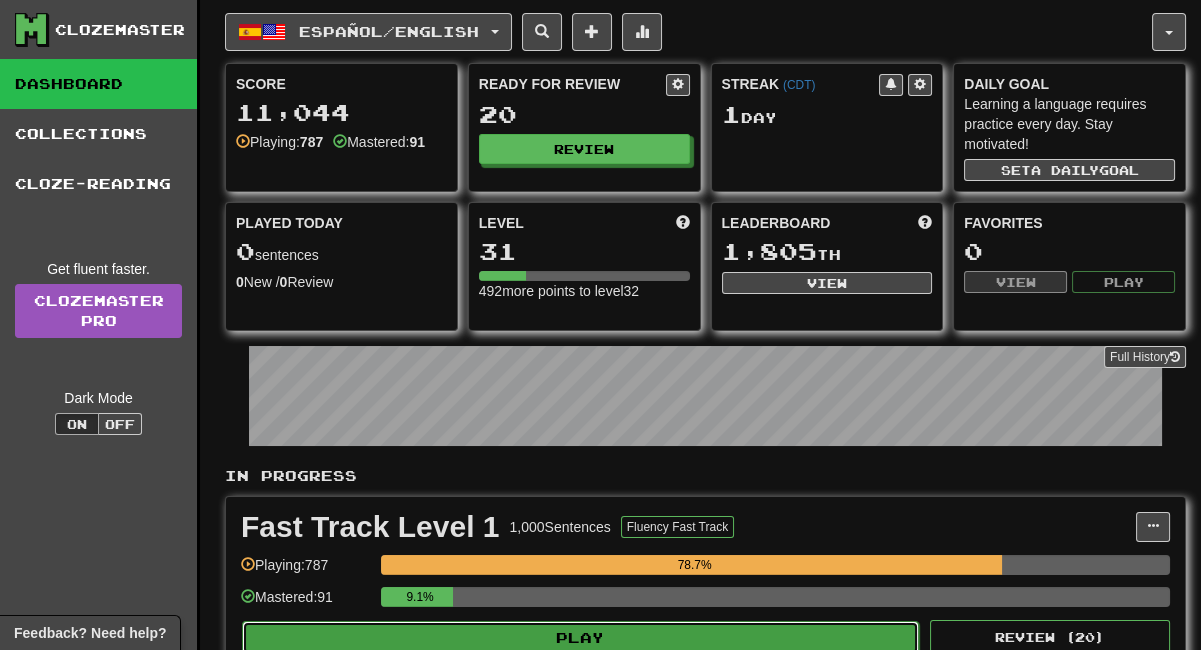 click on "Play" at bounding box center (580, 638) 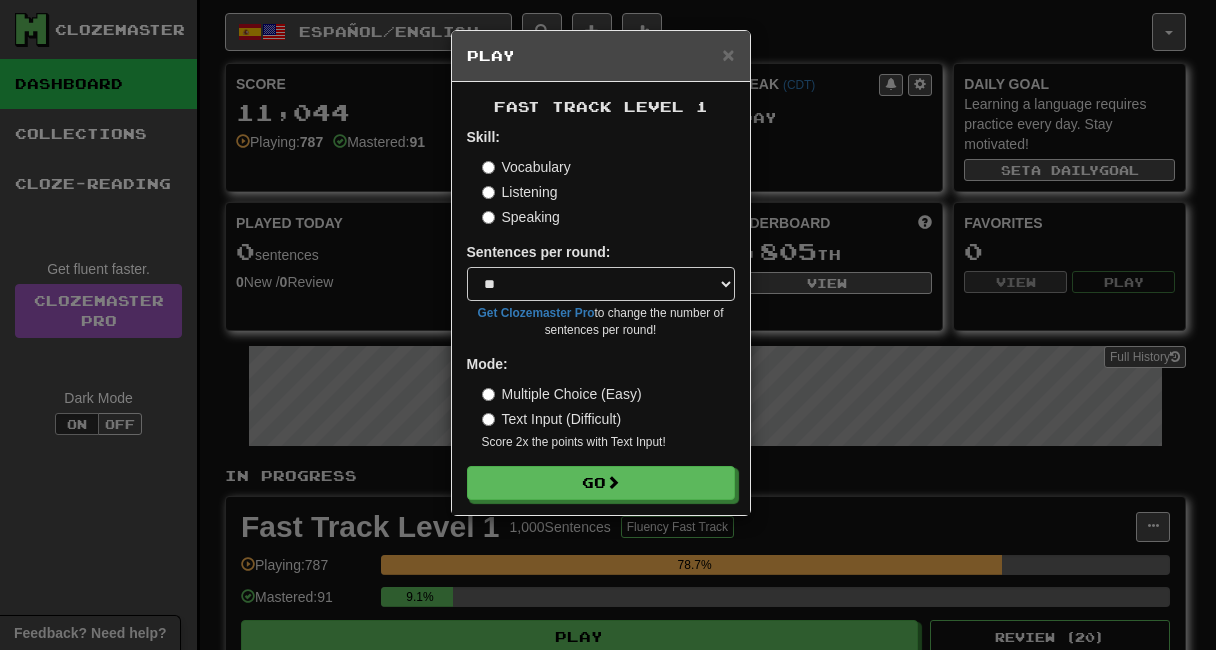 click on "Listening" at bounding box center [520, 192] 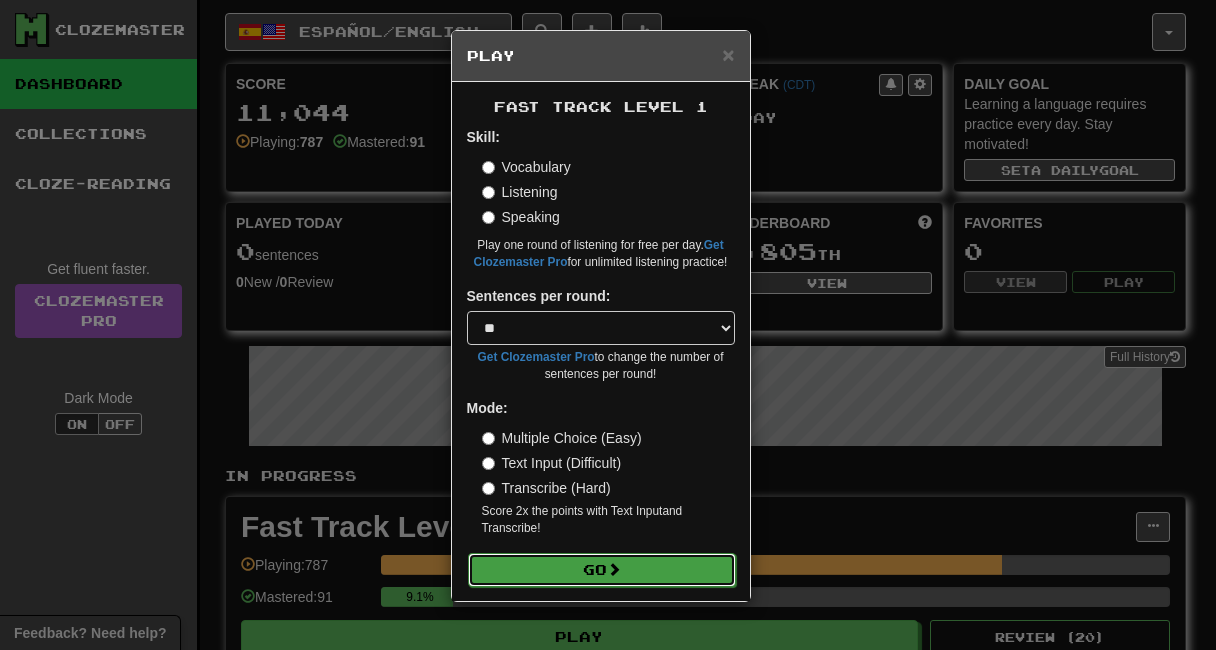 click on "Go" at bounding box center (602, 570) 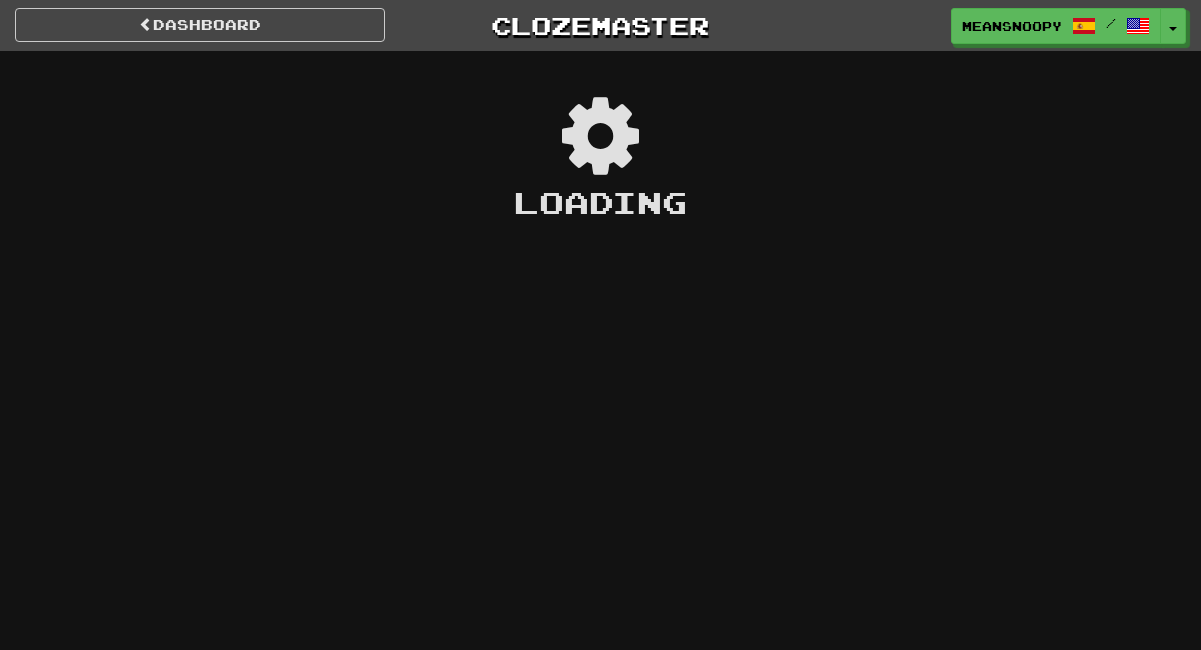 scroll, scrollTop: 0, scrollLeft: 0, axis: both 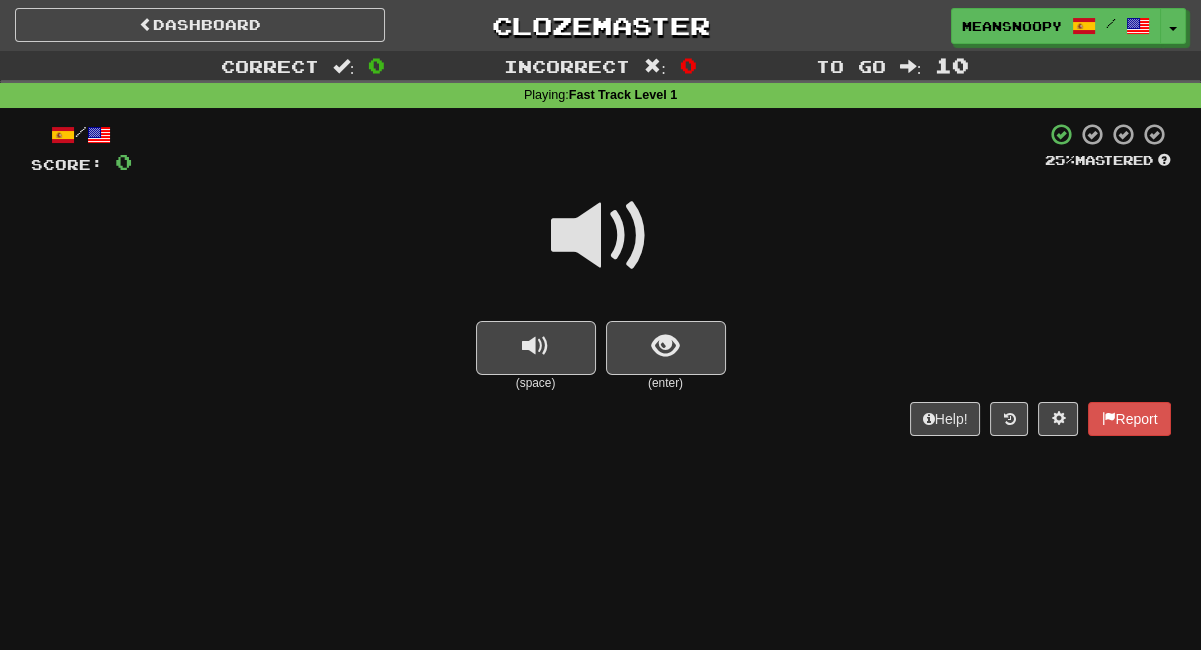 click at bounding box center (601, 236) 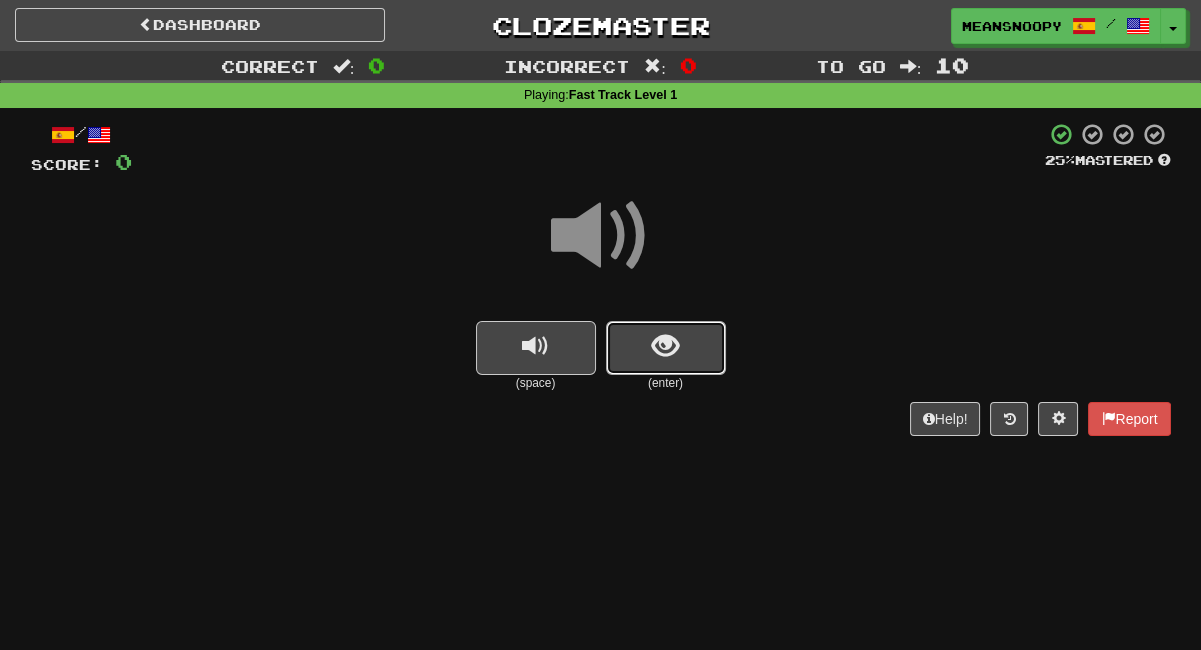 click at bounding box center [666, 348] 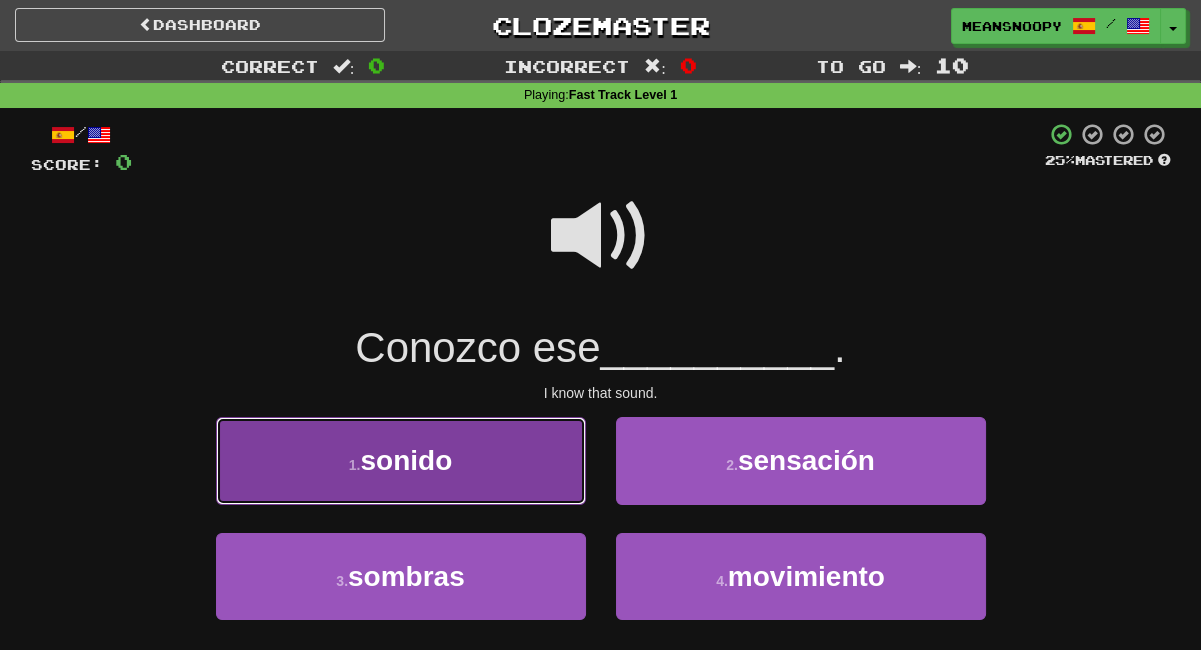 click on "1 .  sonido" at bounding box center (401, 460) 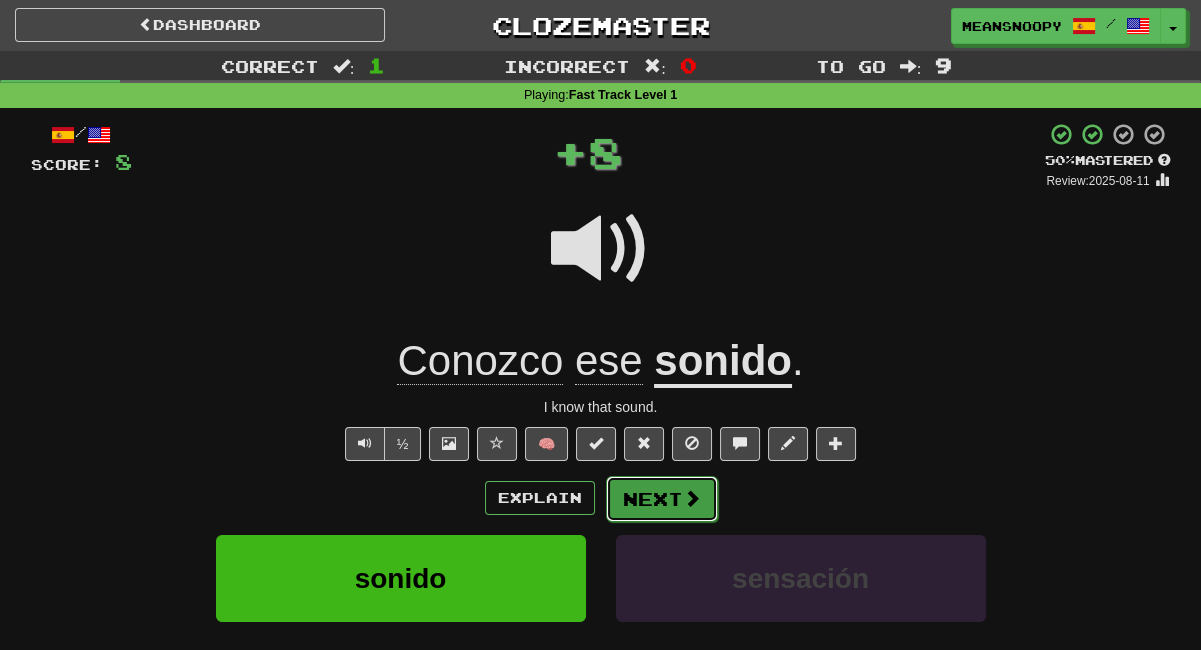 click on "Next" at bounding box center (662, 499) 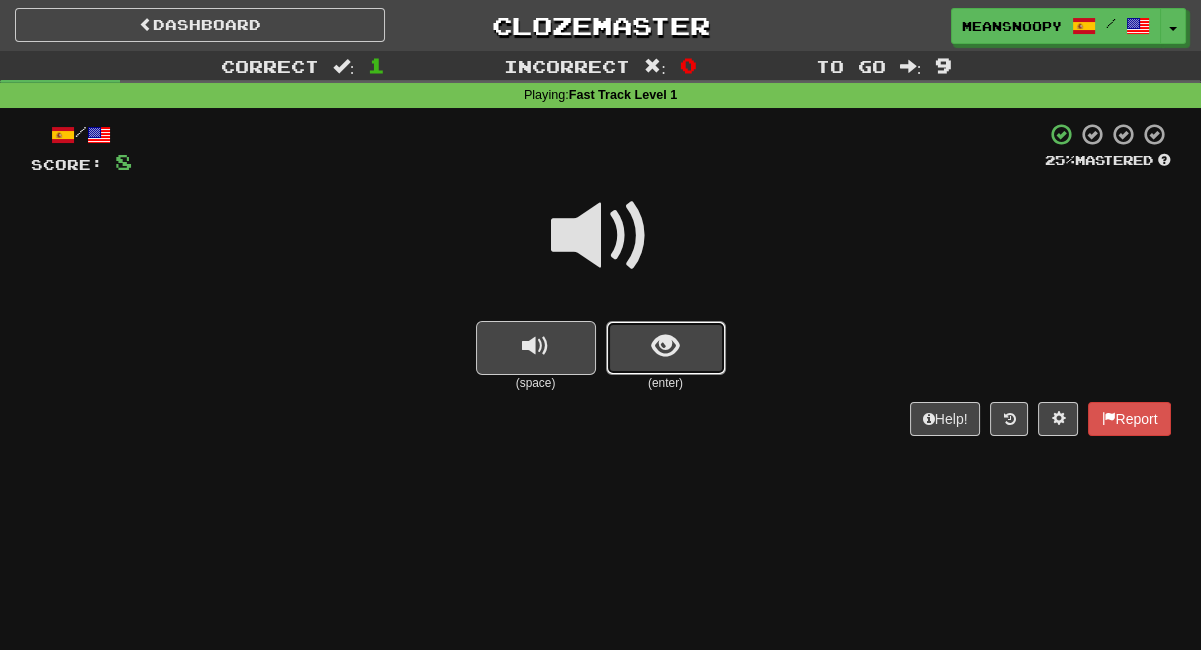 click at bounding box center [666, 348] 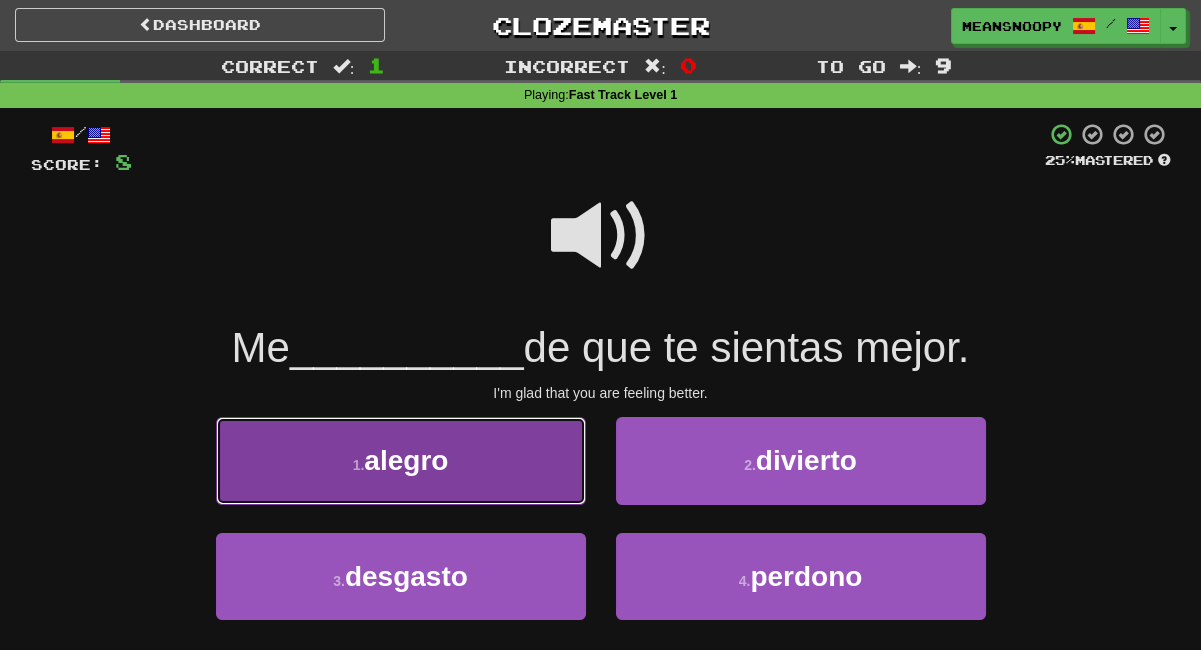 click on "1 .  alegro" at bounding box center [401, 460] 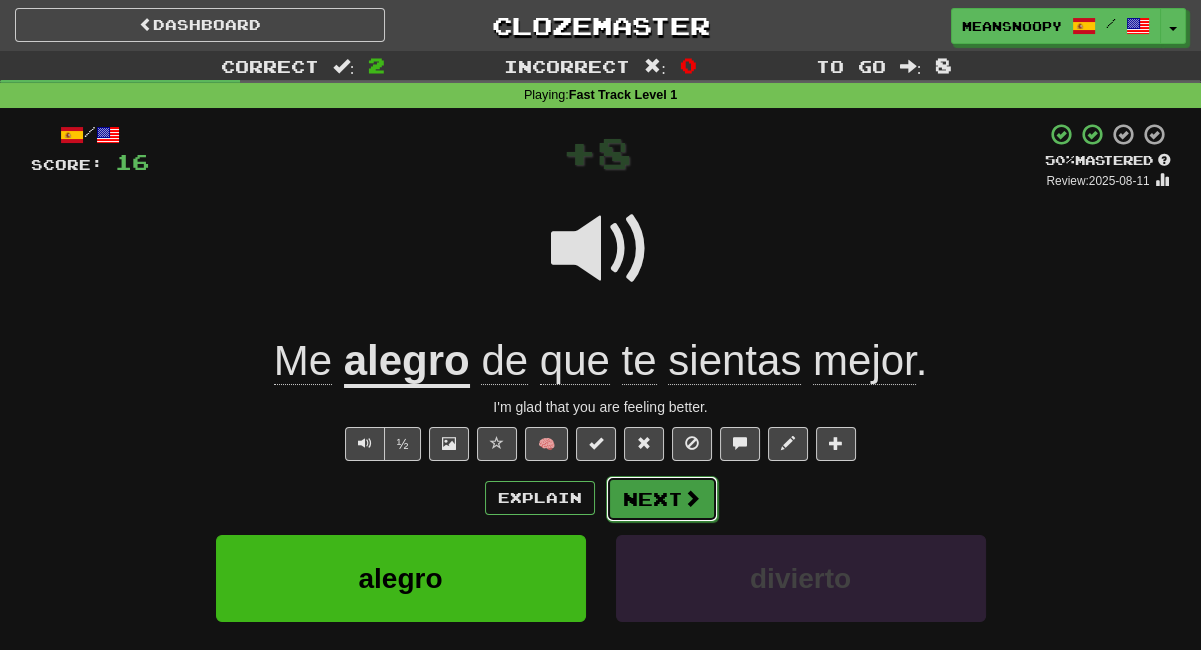 click on "Next" at bounding box center [662, 499] 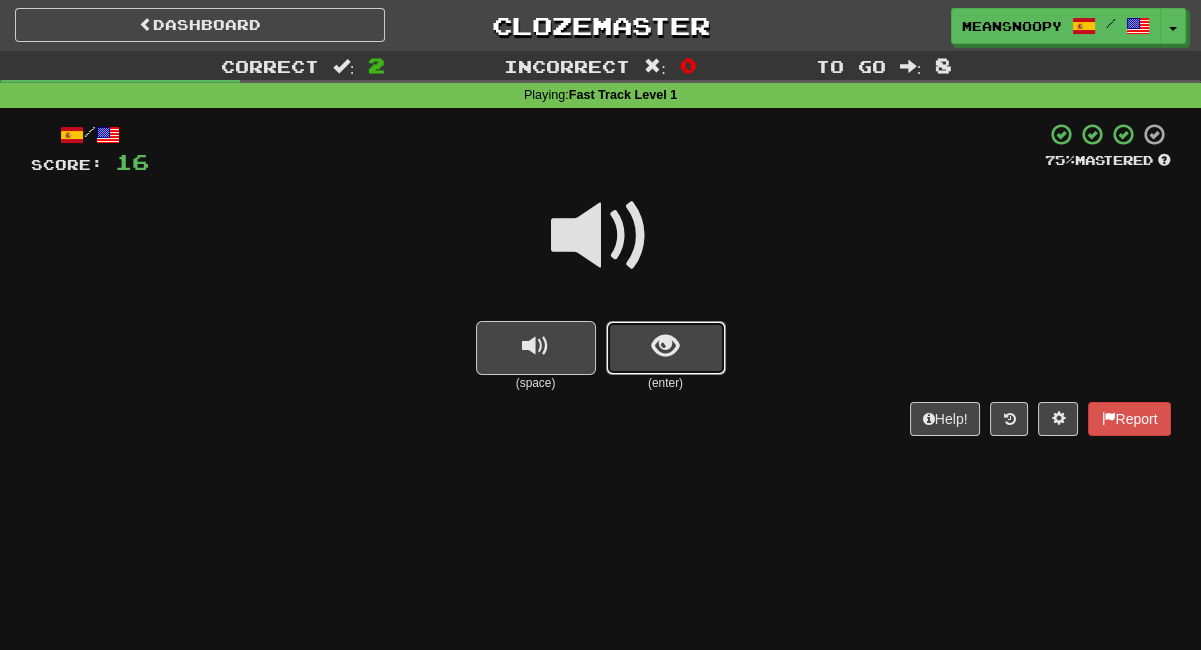 click at bounding box center (666, 348) 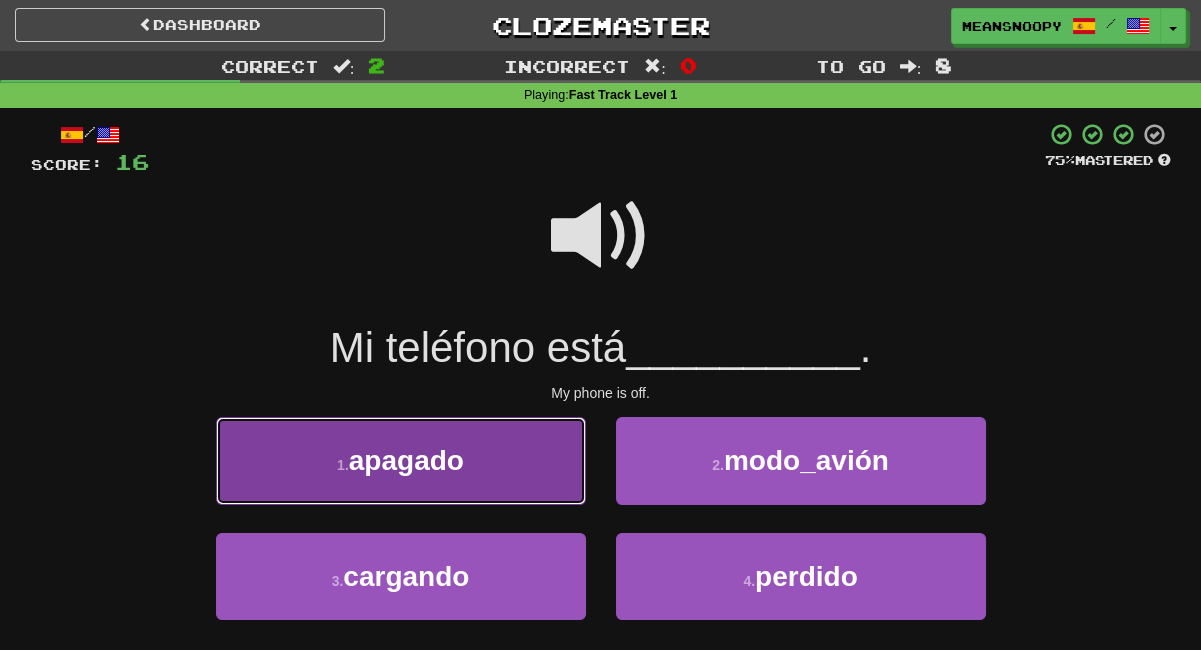 click on "1 .  apagado" at bounding box center [401, 460] 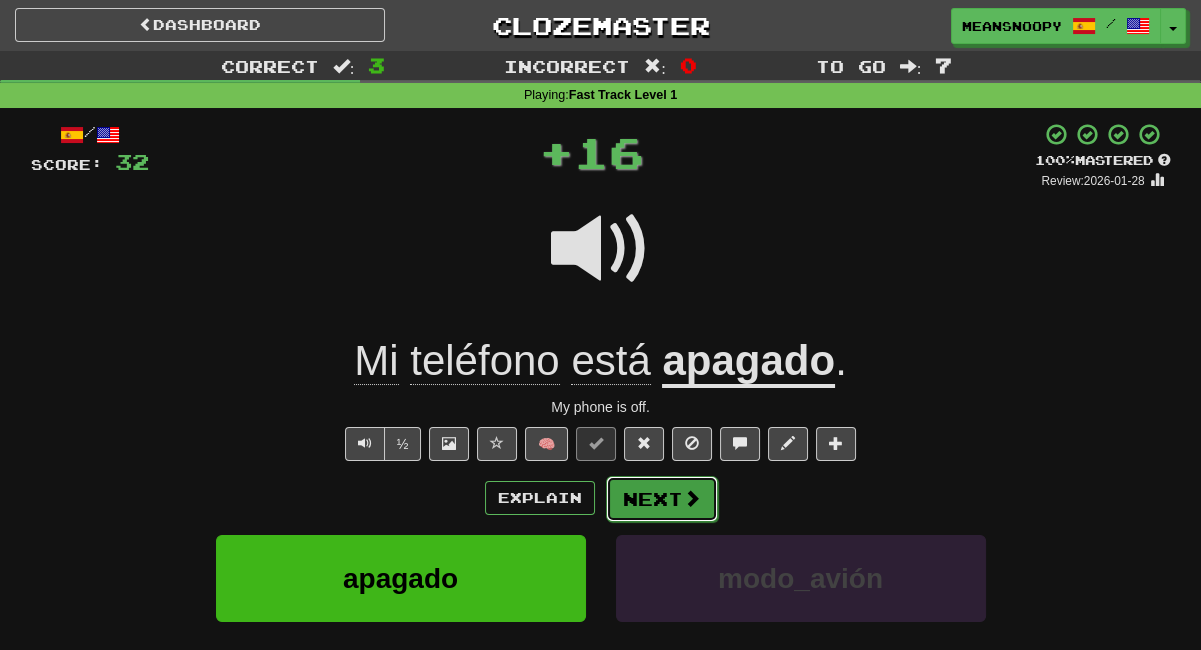 click at bounding box center [692, 498] 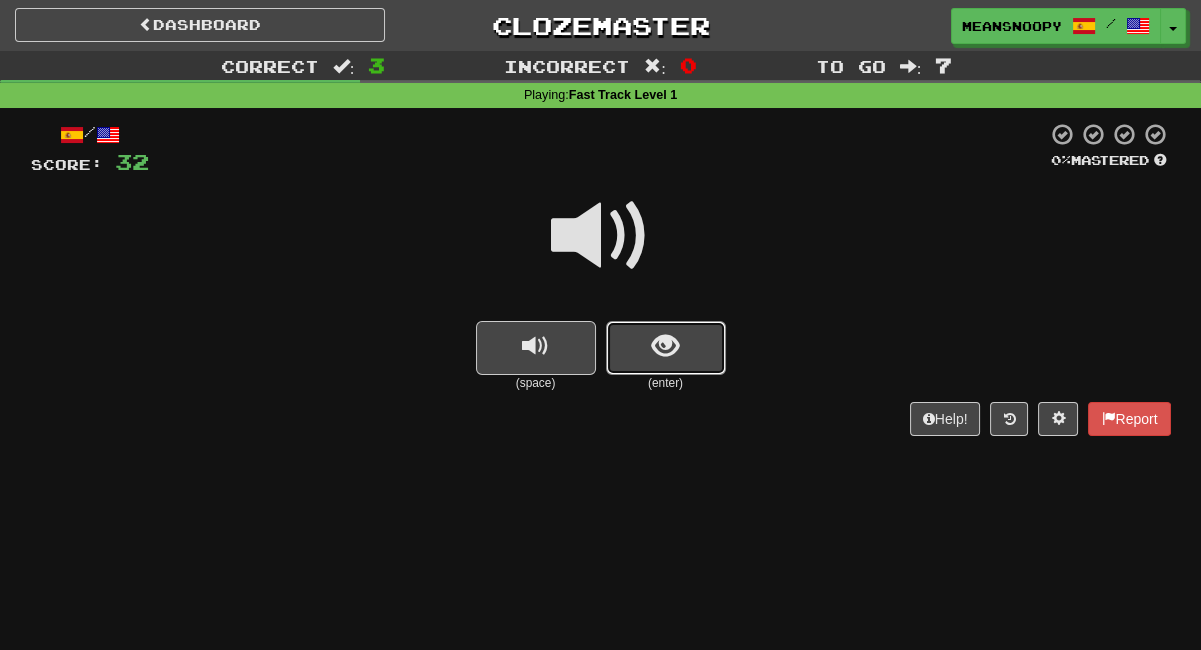 click at bounding box center [666, 348] 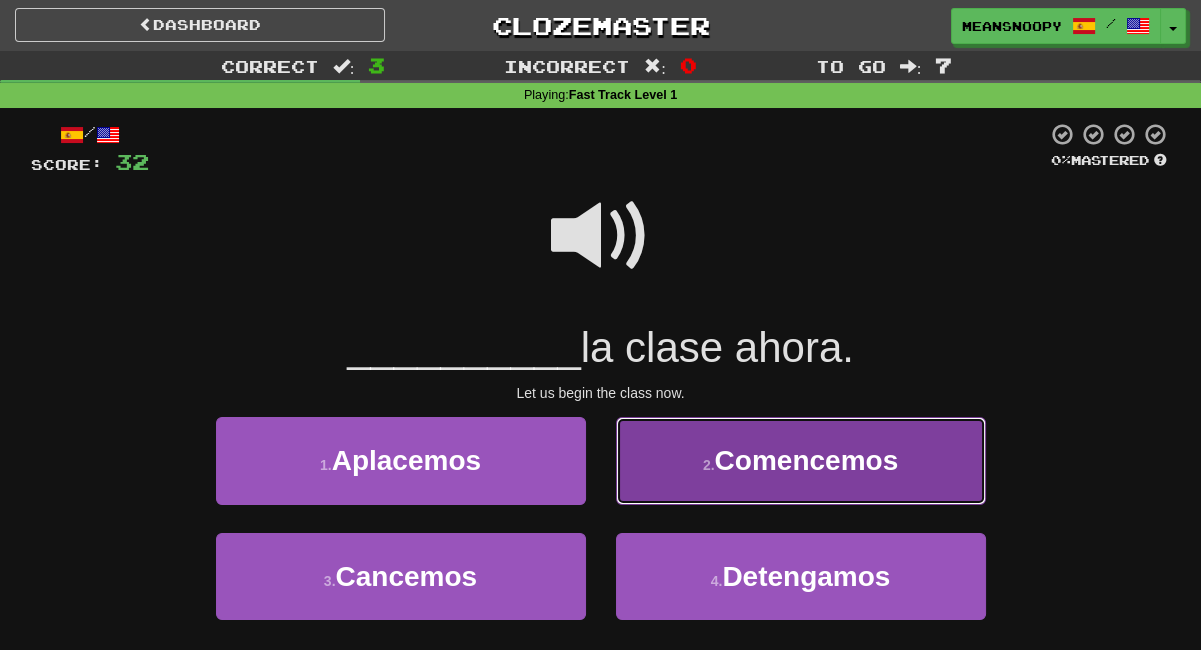 click on "2 .  Comencemos" at bounding box center [801, 460] 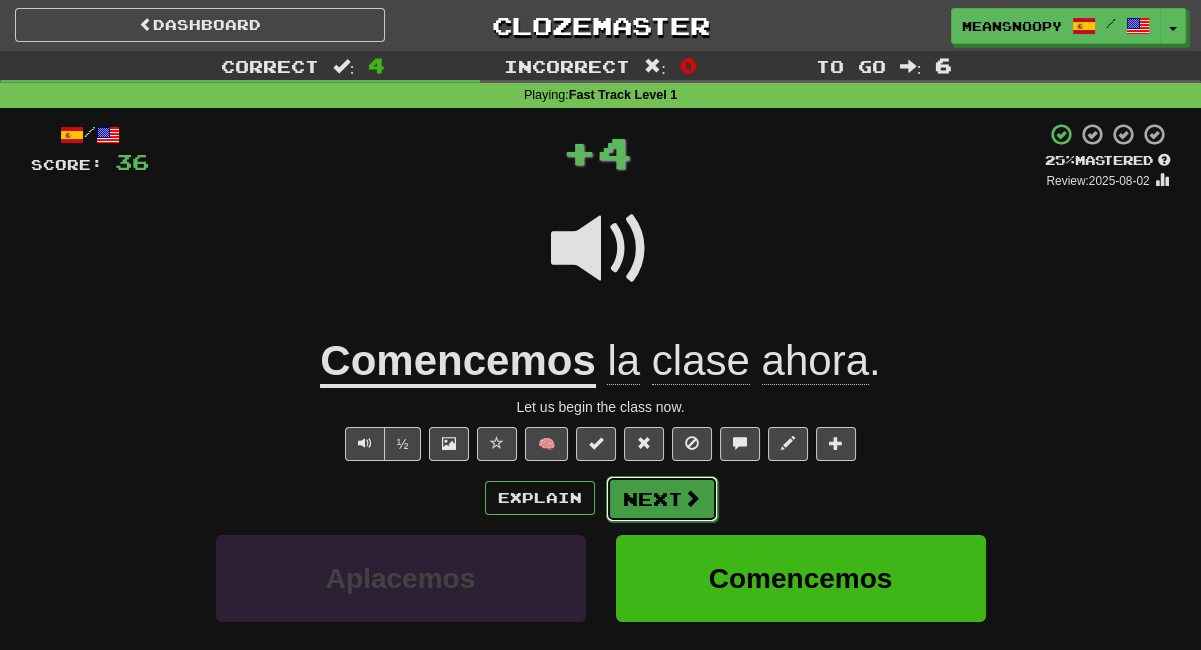 click on "Next" at bounding box center [662, 499] 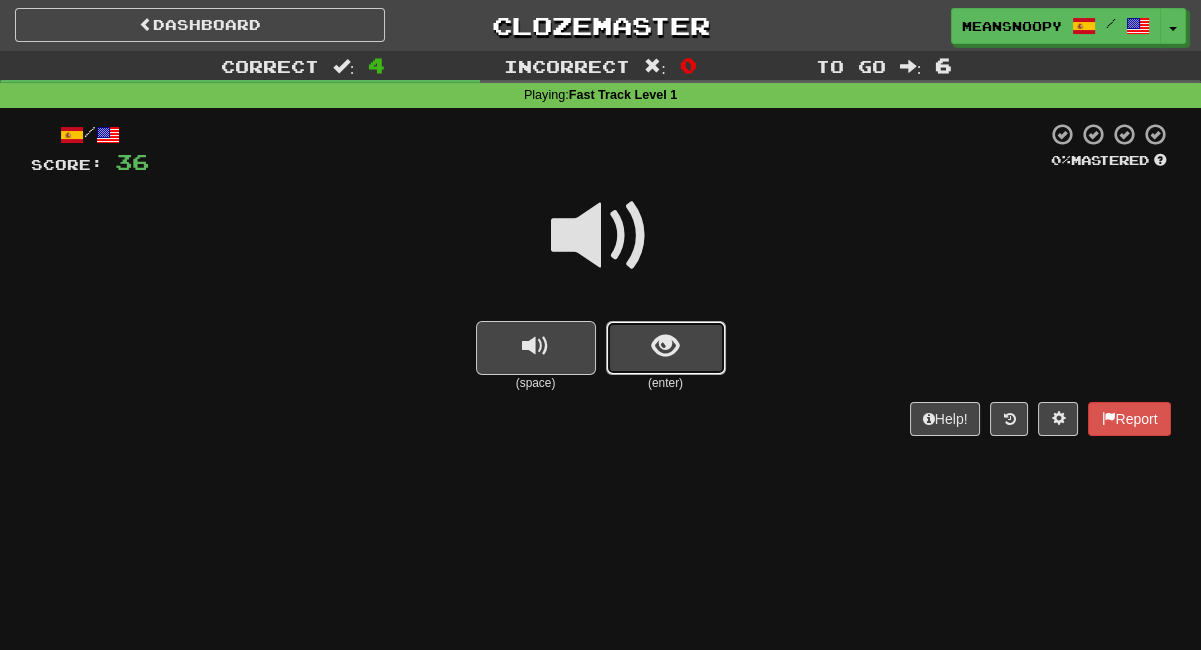 click at bounding box center [666, 348] 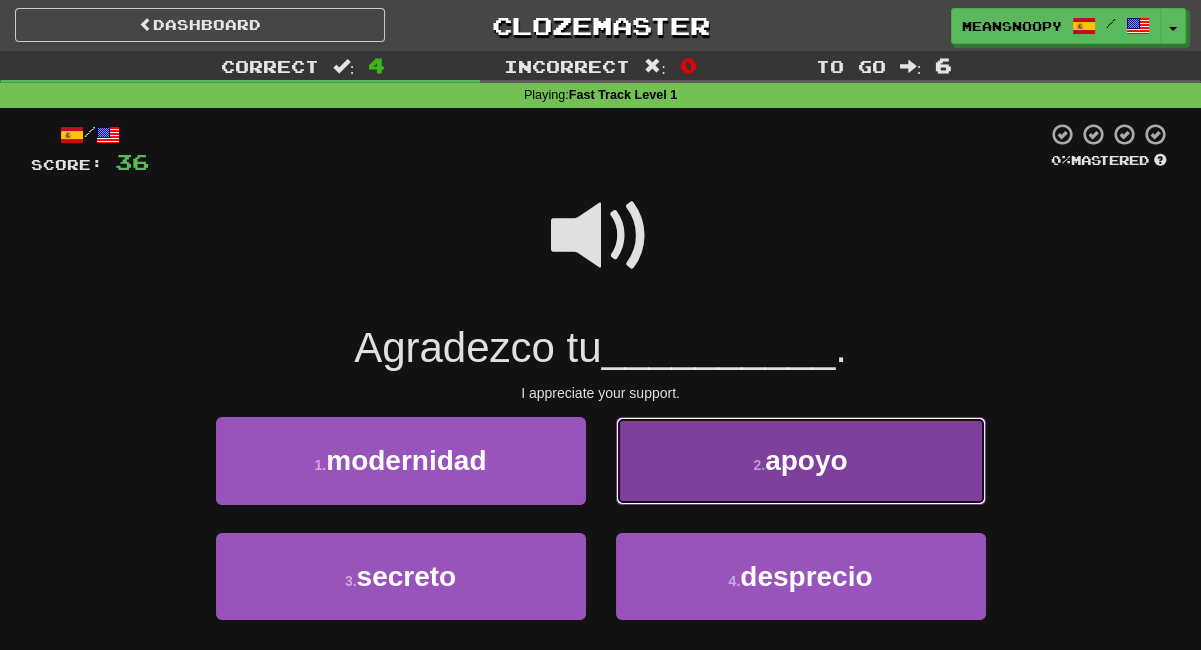 click on "2 .  apoyo" at bounding box center [801, 460] 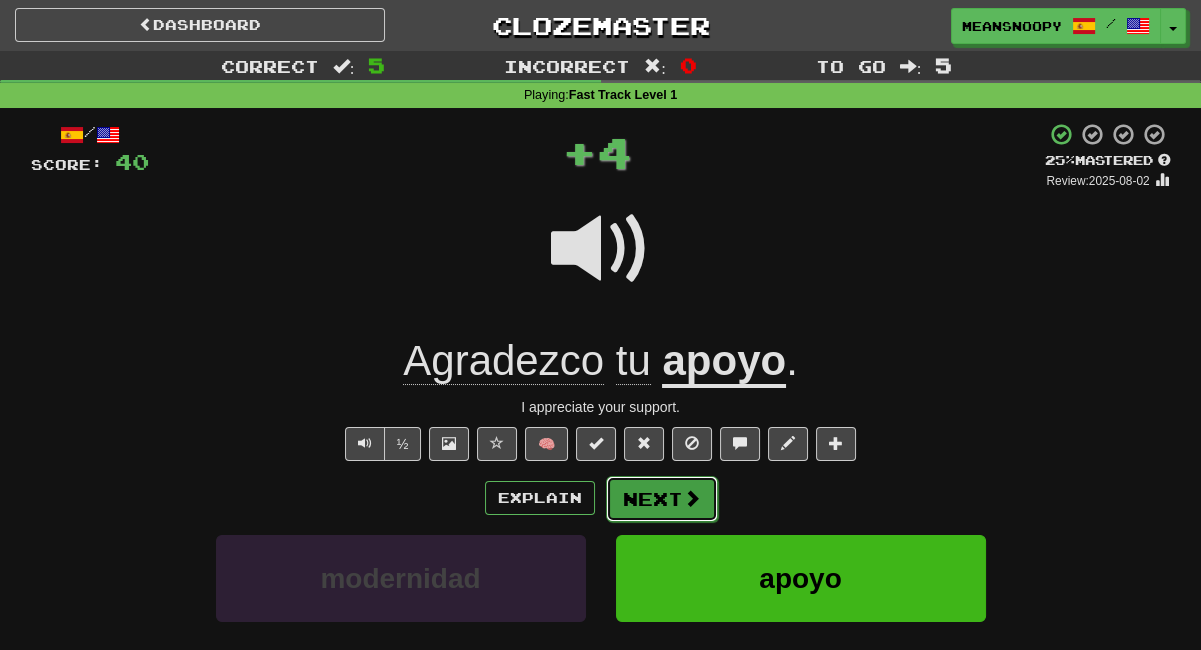 click on "Next" at bounding box center (662, 499) 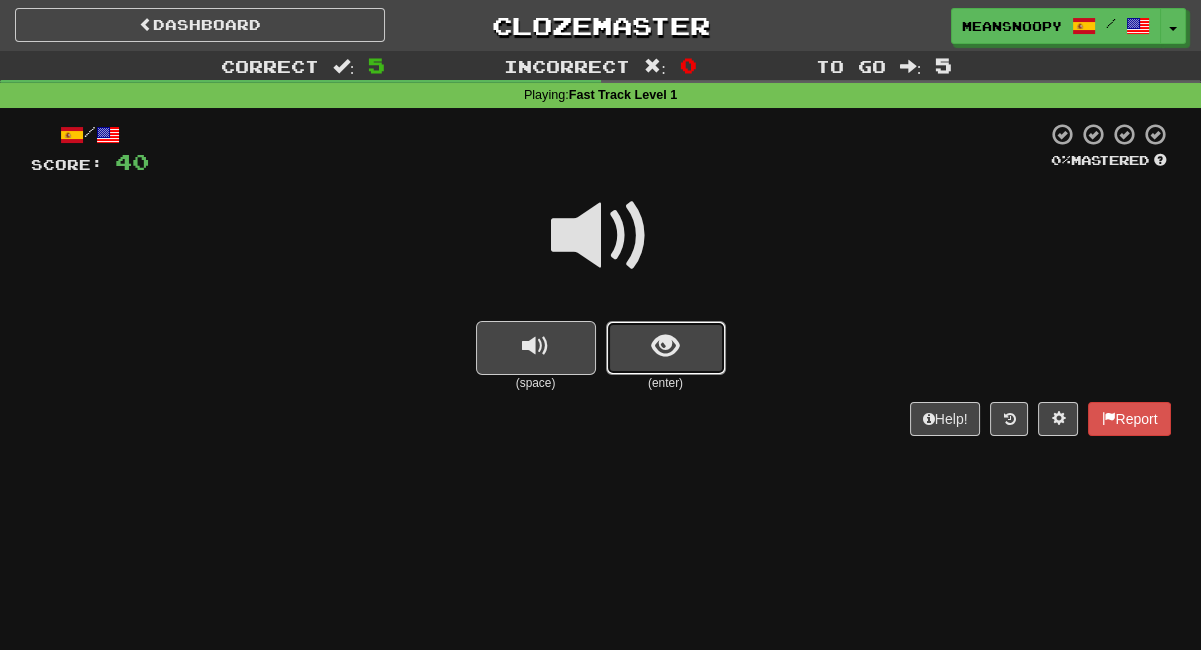 click at bounding box center [665, 346] 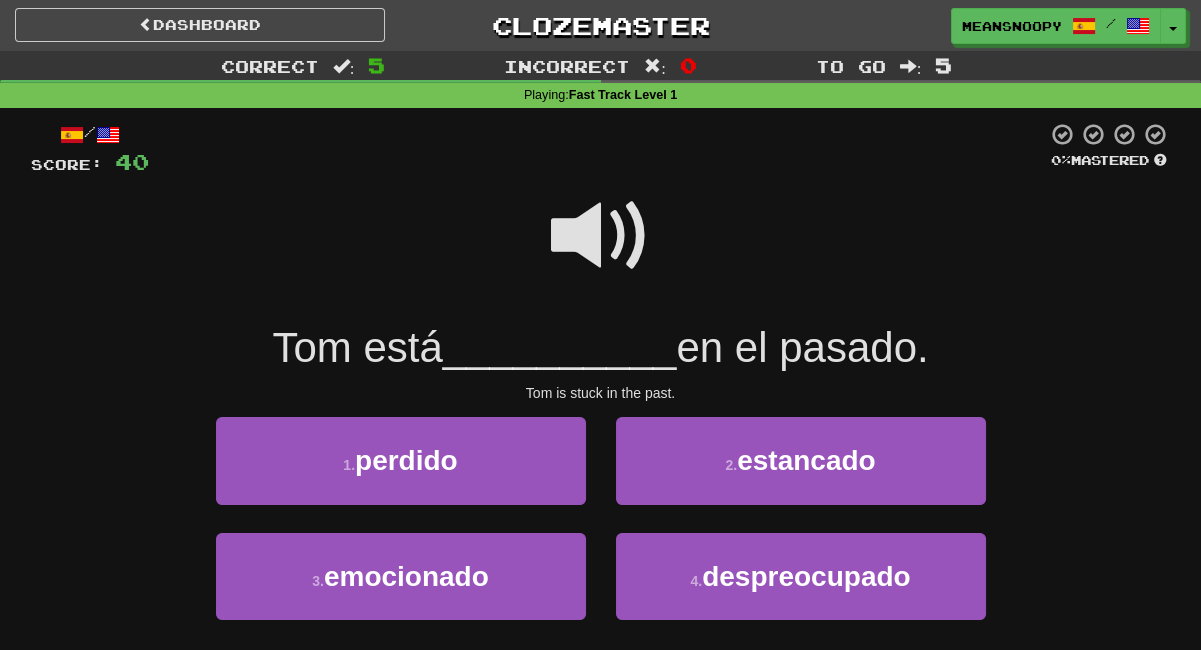 click at bounding box center [601, 236] 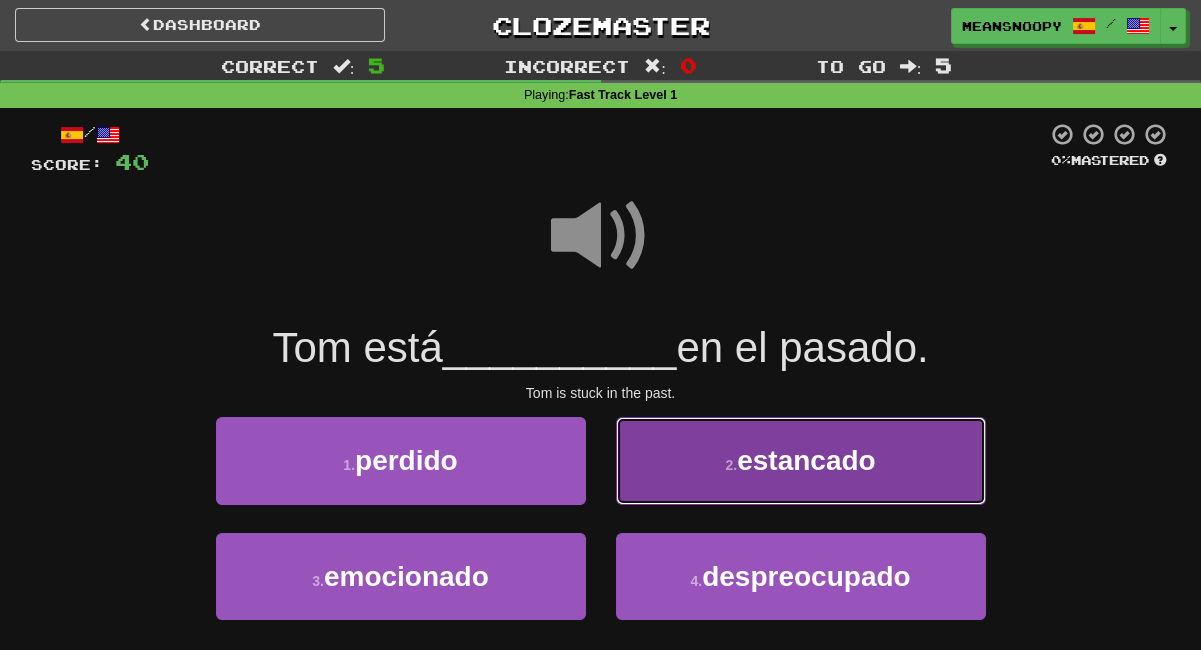 click on "2 .  estancado" at bounding box center (801, 460) 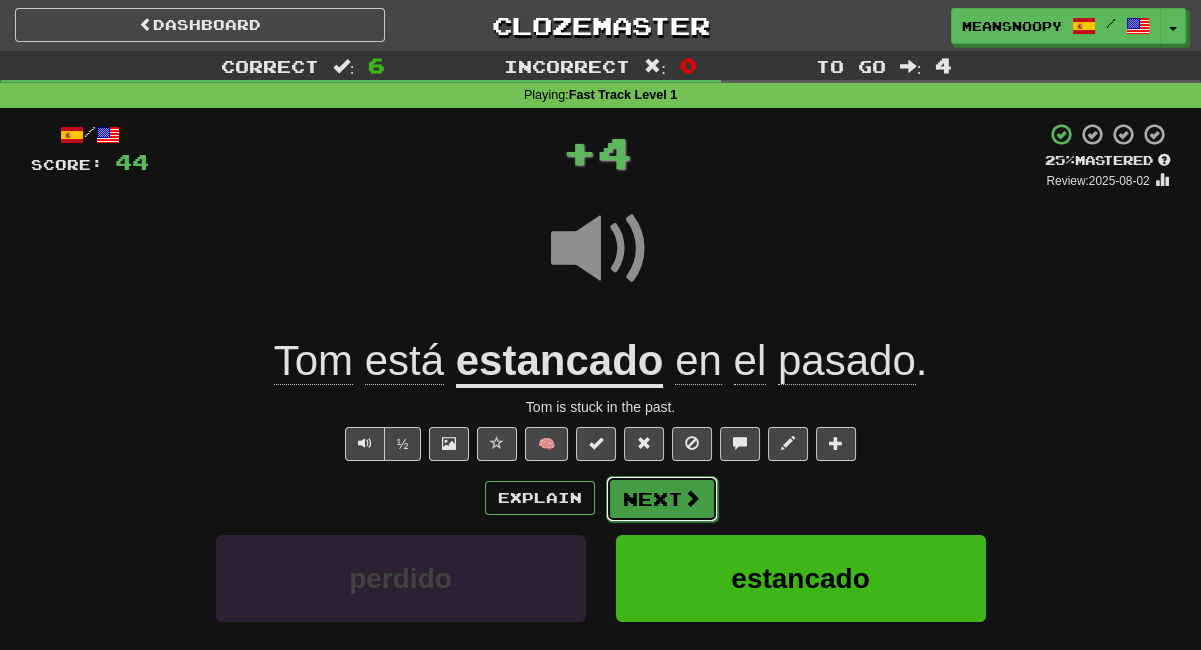 click on "Next" at bounding box center [662, 499] 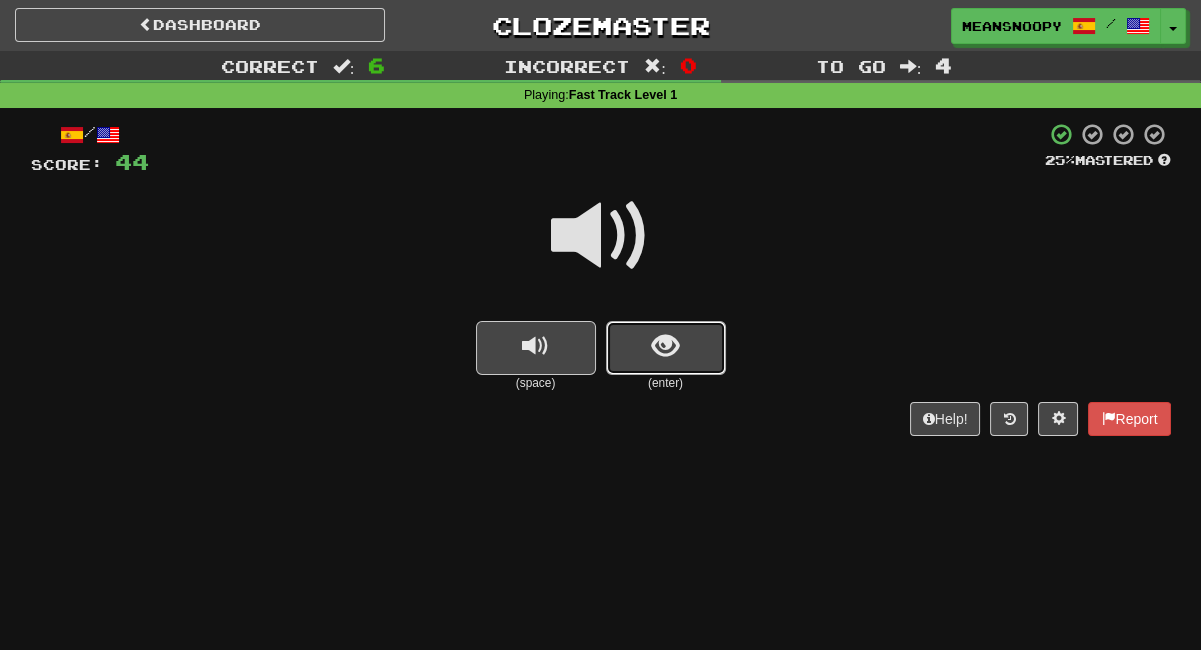 click at bounding box center [665, 346] 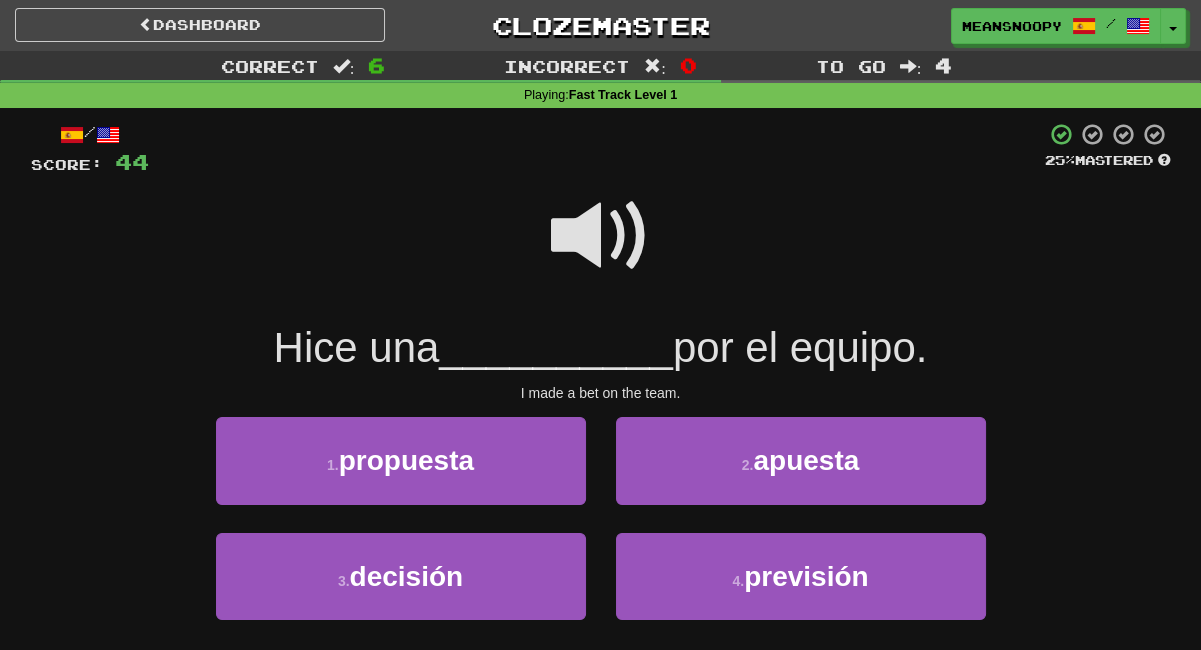 click at bounding box center (601, 236) 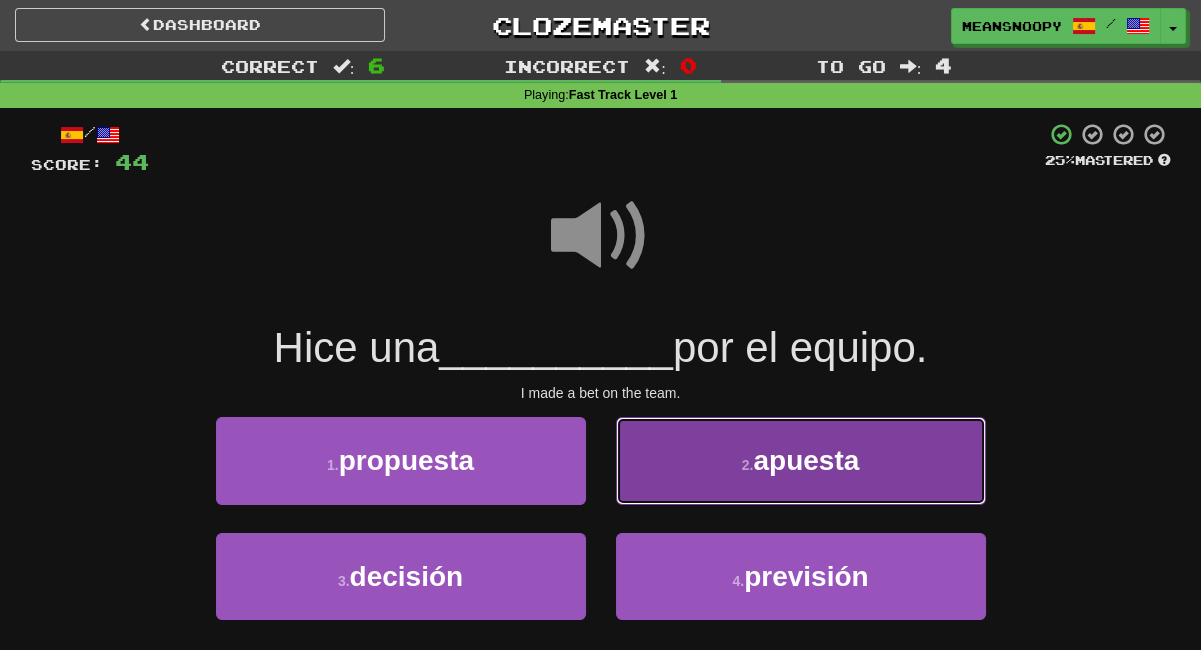 click on "2 .  apuesta" at bounding box center [801, 460] 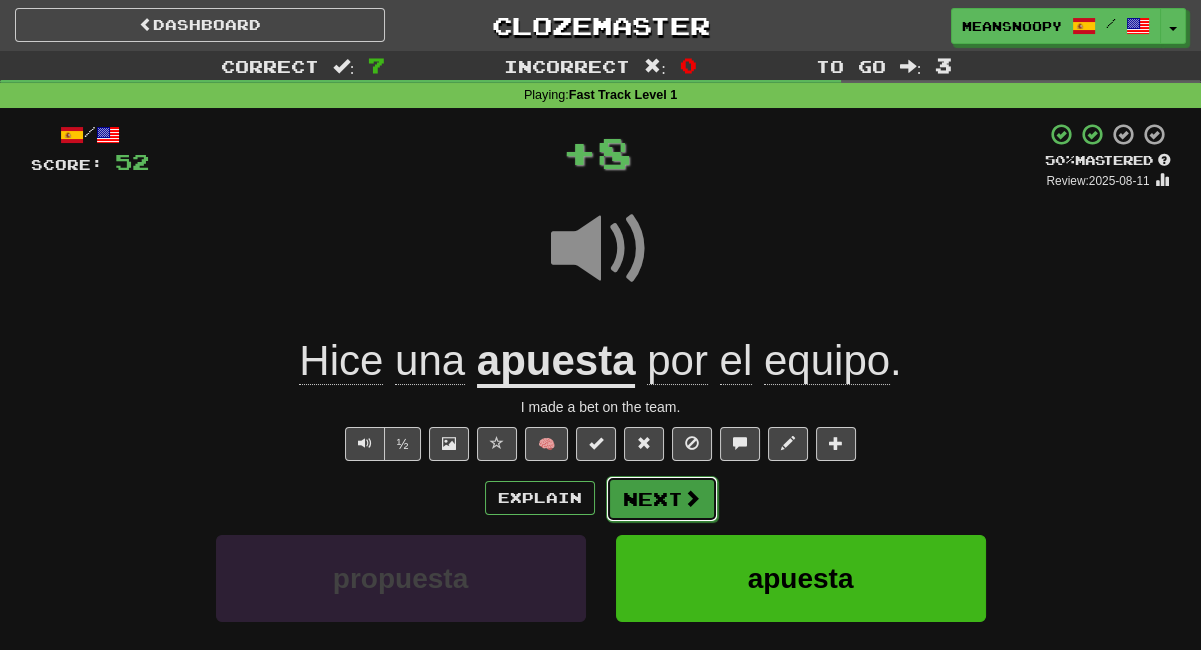click at bounding box center [692, 498] 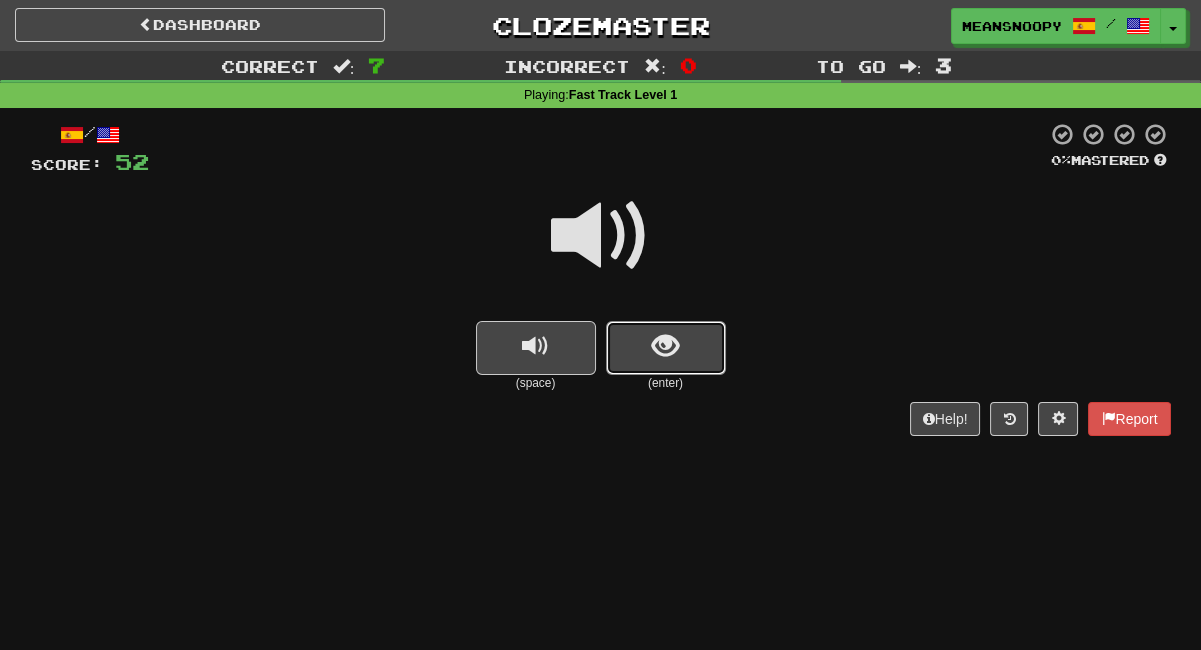 click at bounding box center (666, 348) 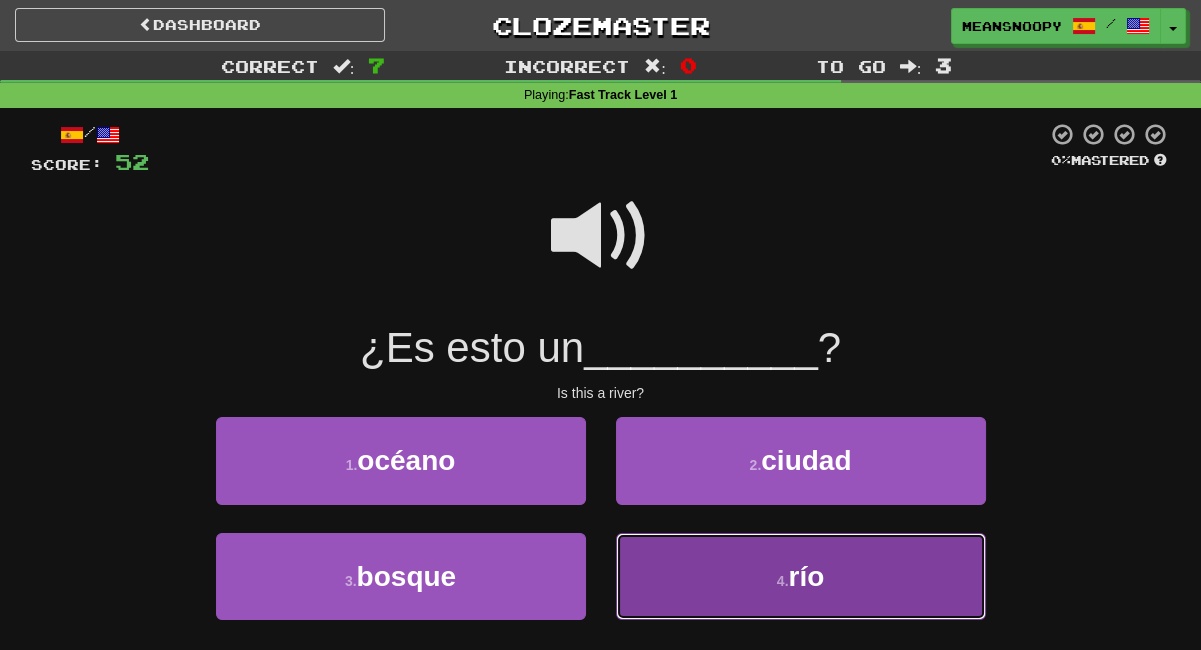 click on "4 .  río" at bounding box center [801, 576] 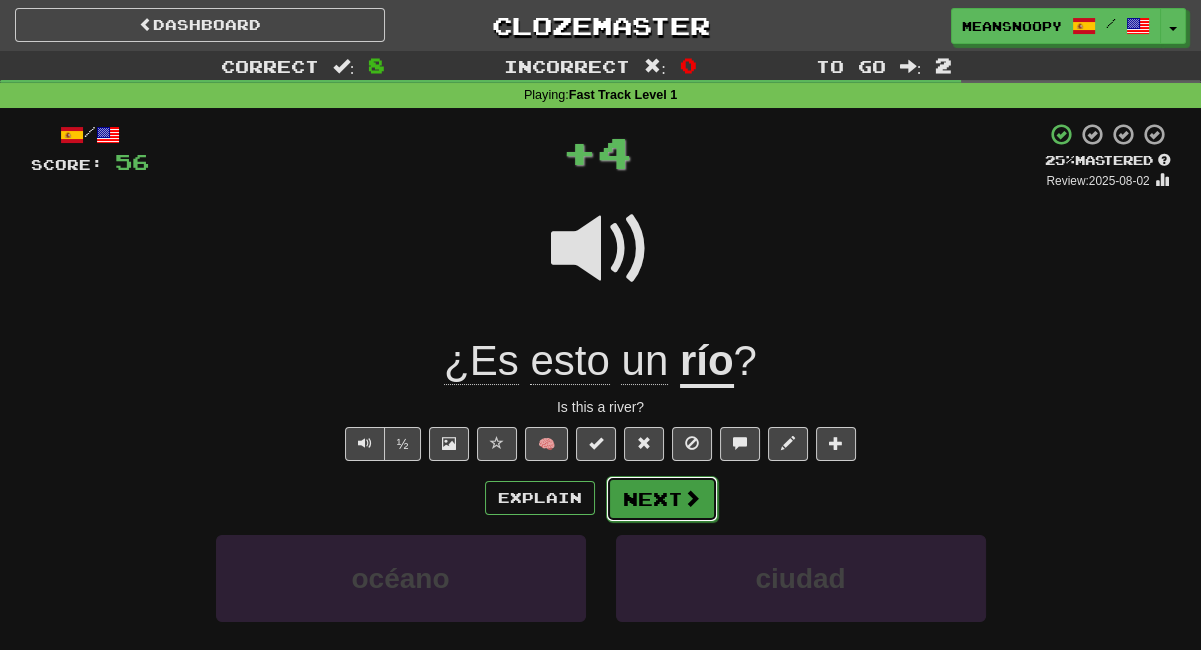 click on "Next" at bounding box center [662, 499] 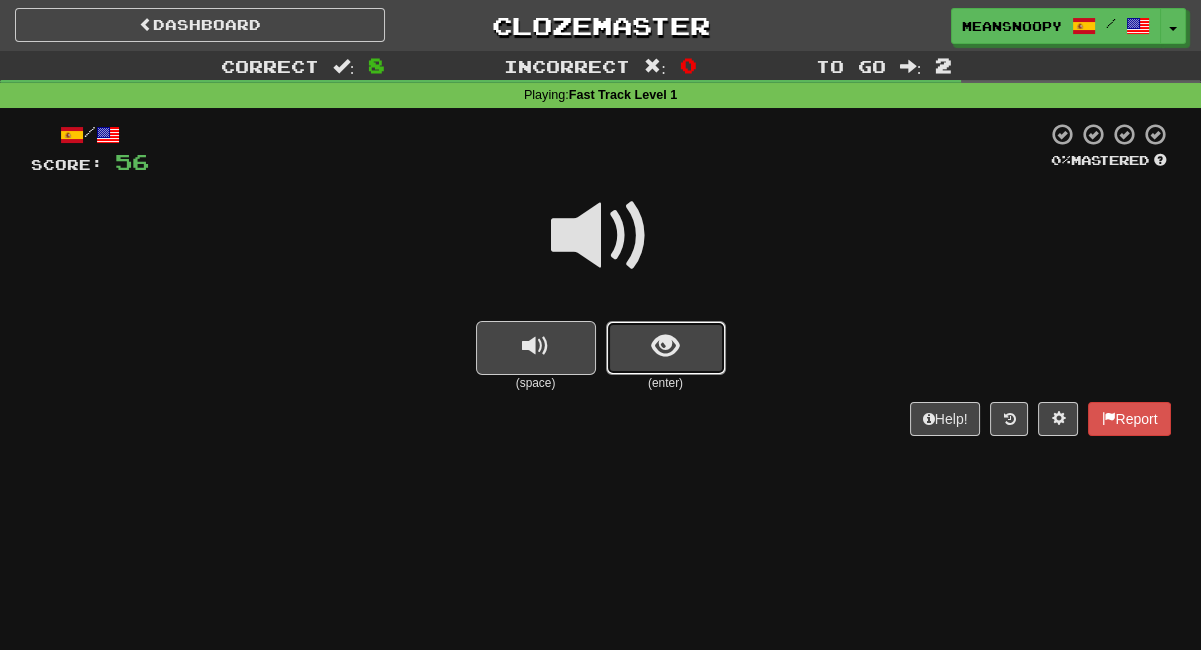 click at bounding box center (666, 348) 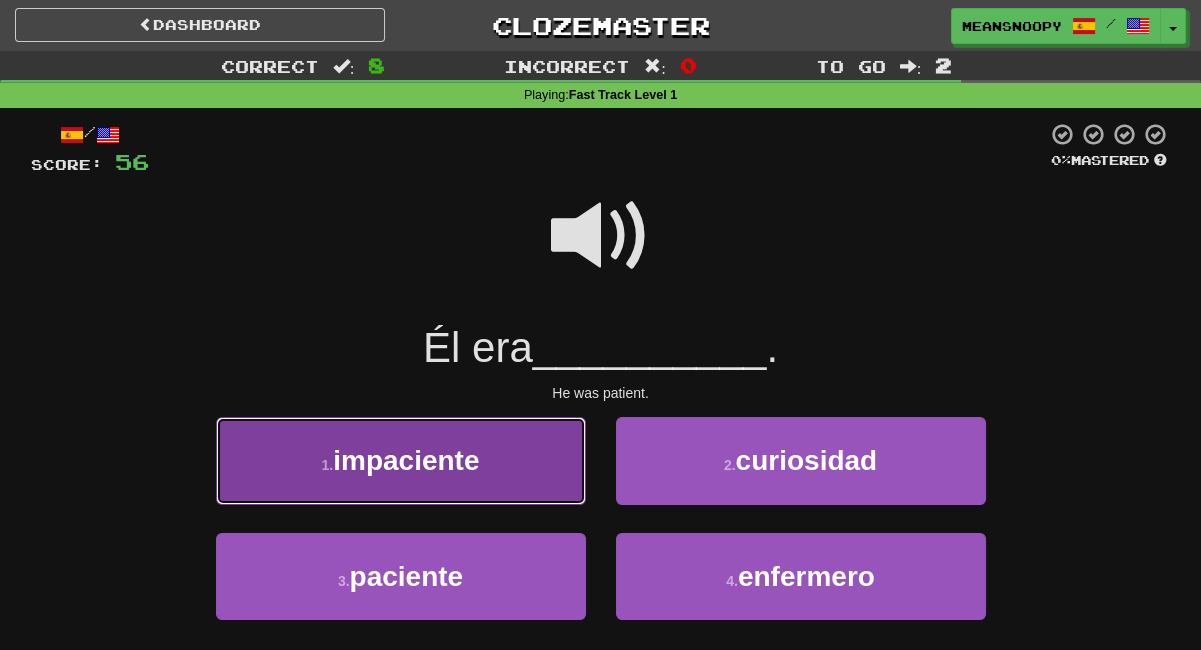 click on "1 .  impaciente" at bounding box center (401, 460) 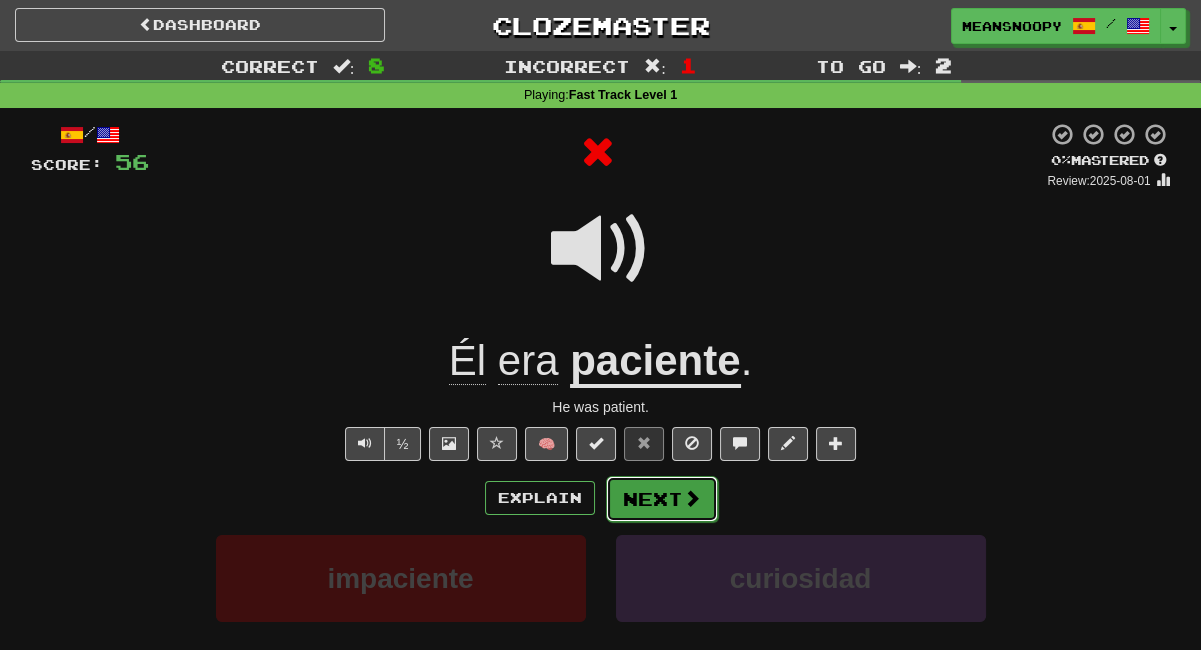 click on "Next" at bounding box center (662, 499) 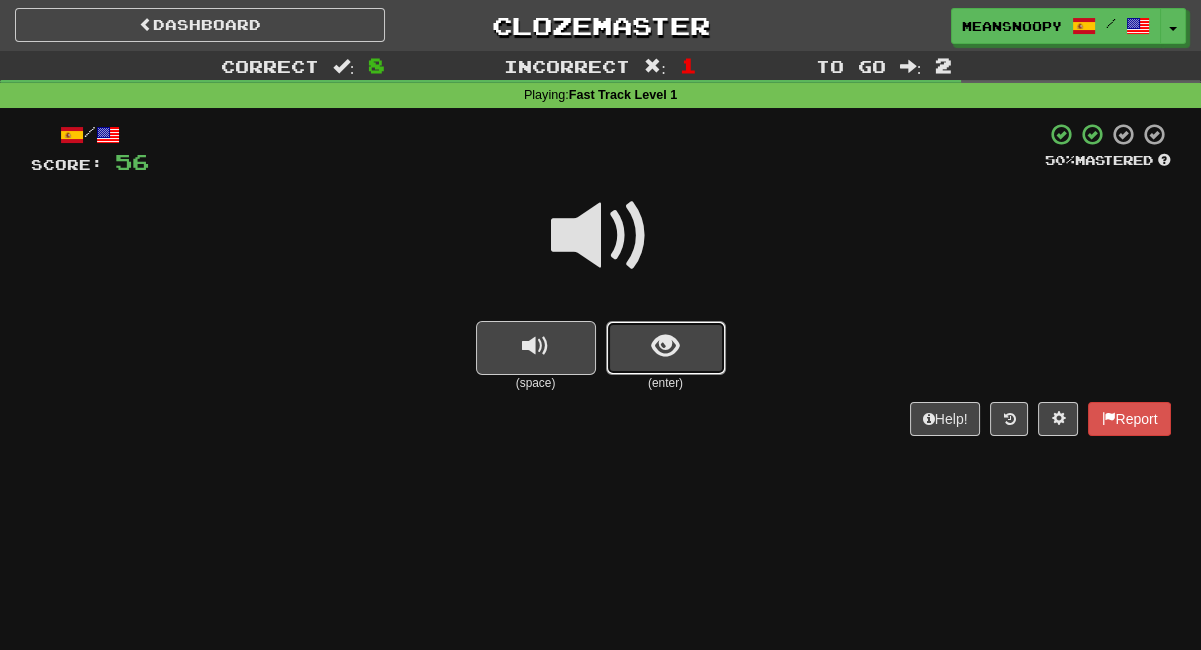 click at bounding box center (666, 348) 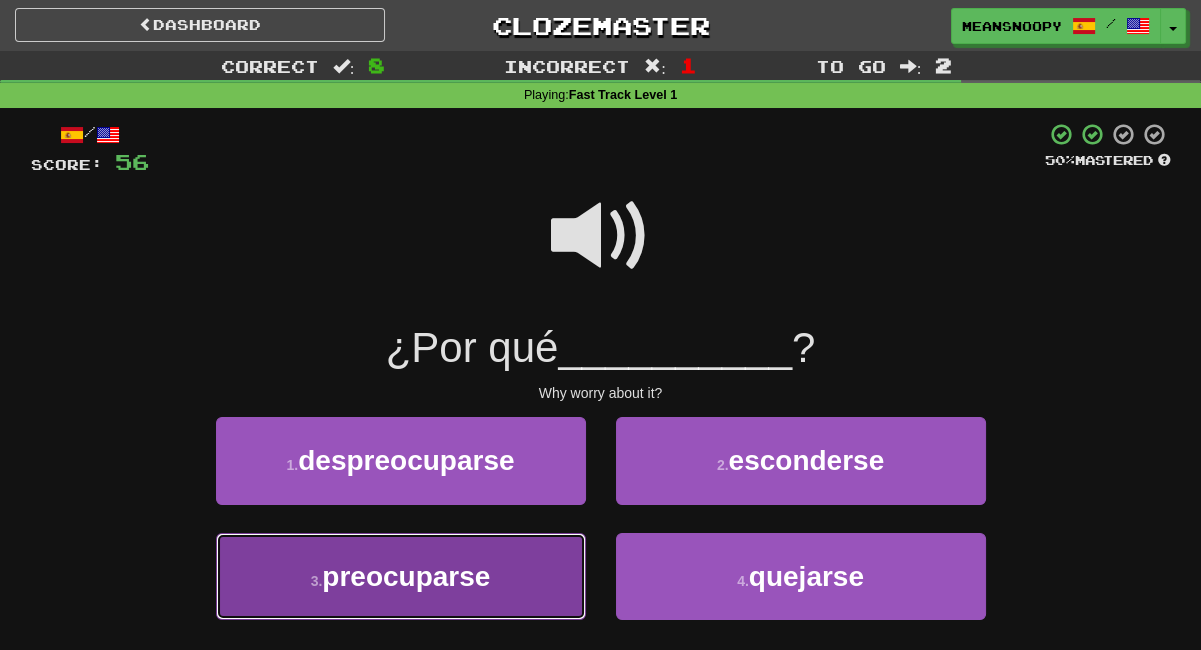 click on "3 .  preocuparse" at bounding box center [401, 576] 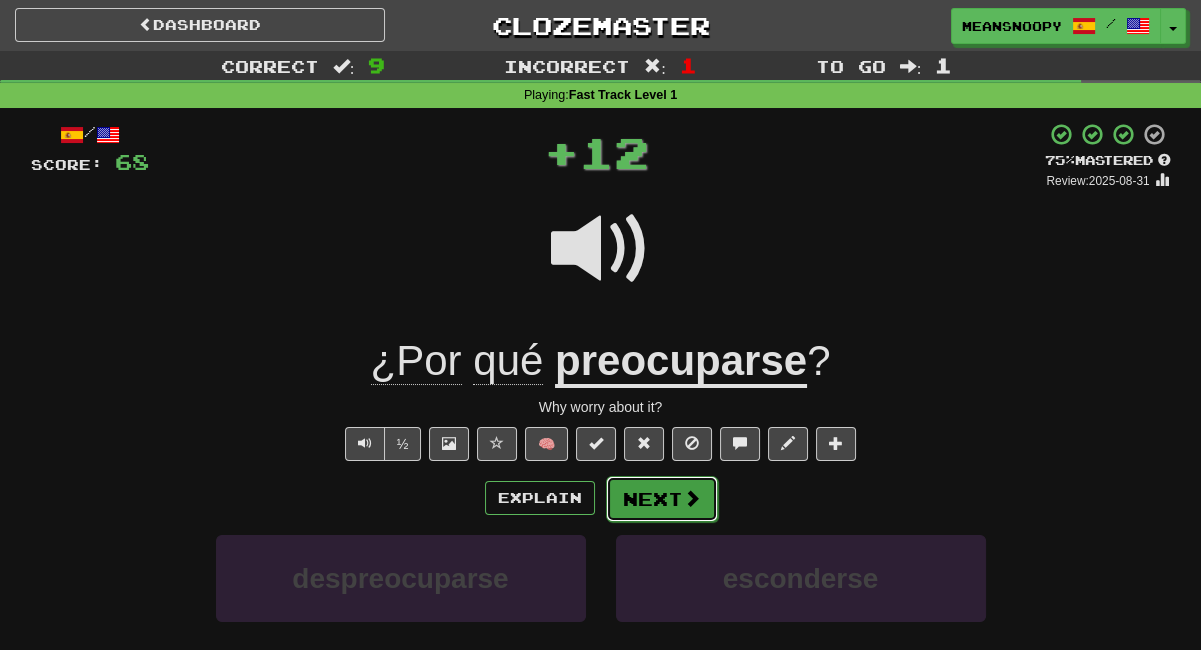 click on "Next" at bounding box center [662, 499] 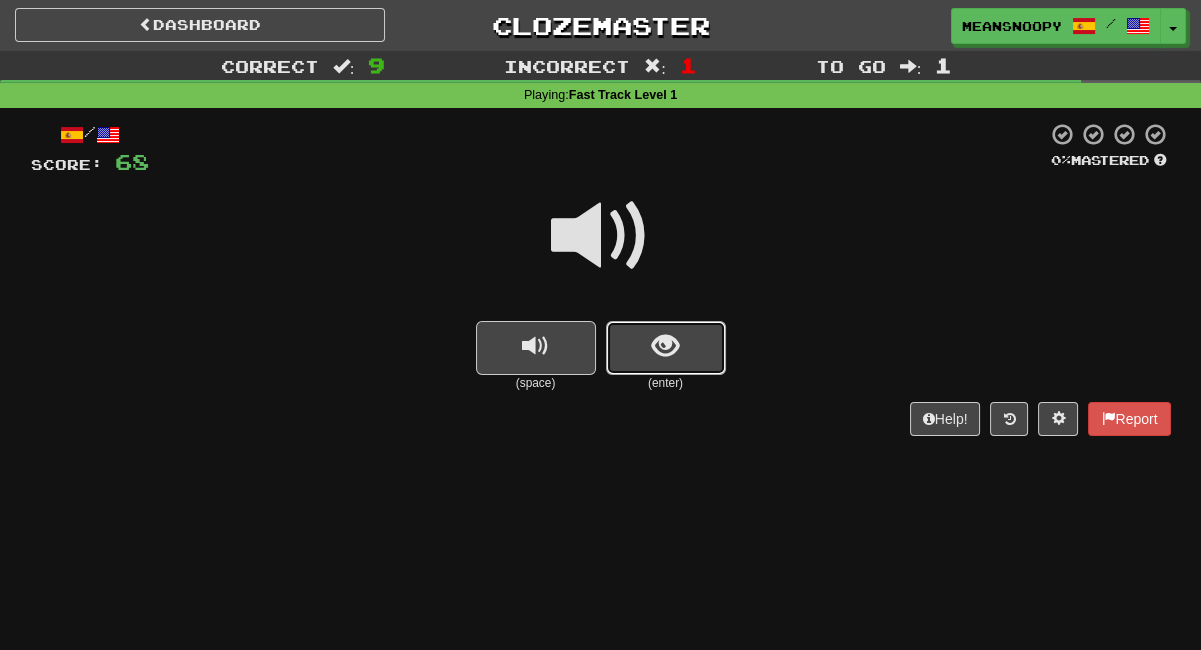 click at bounding box center (666, 348) 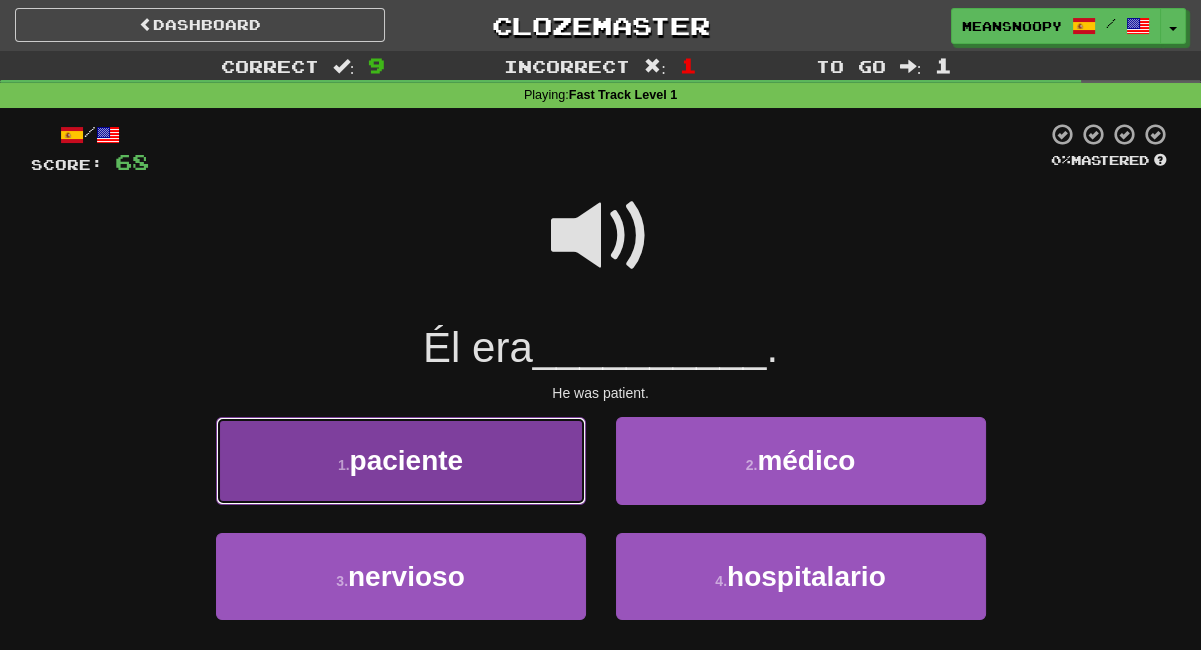 click on "1 .  paciente" at bounding box center [401, 460] 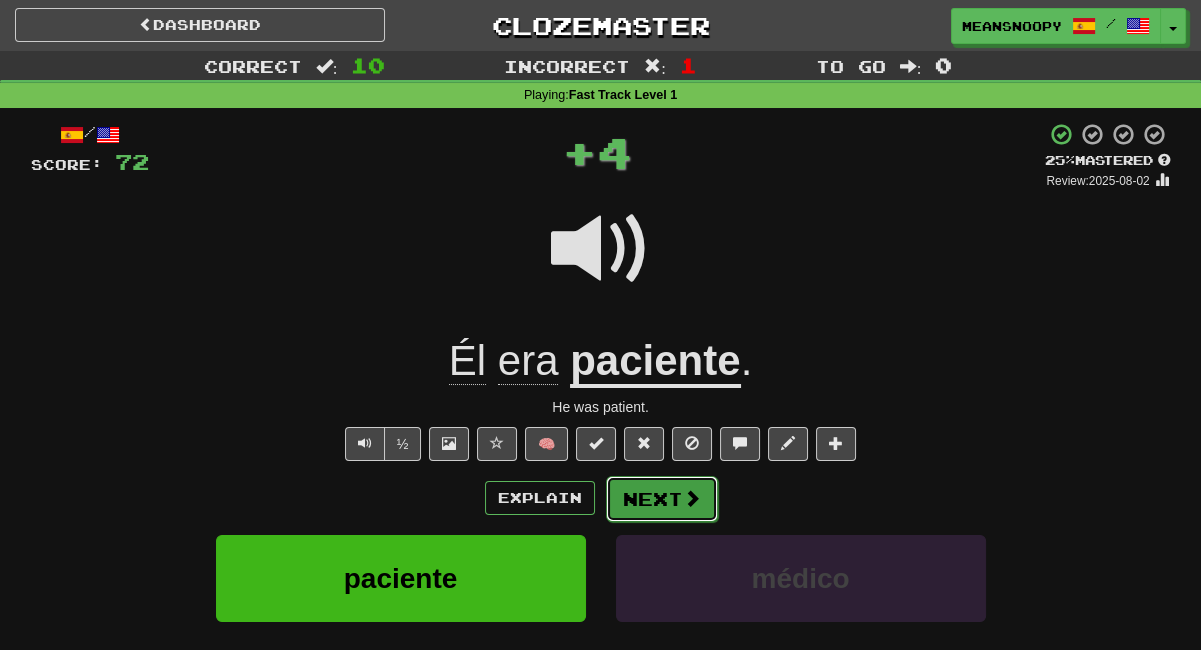 click at bounding box center (692, 498) 